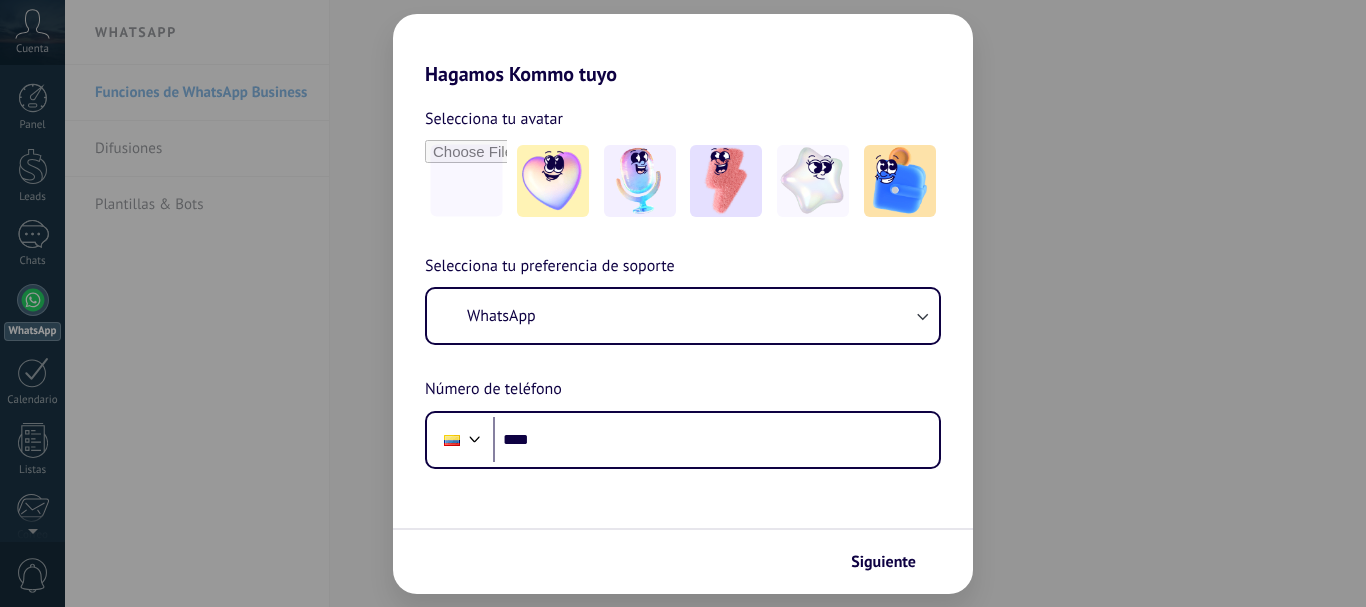 scroll, scrollTop: 0, scrollLeft: 0, axis: both 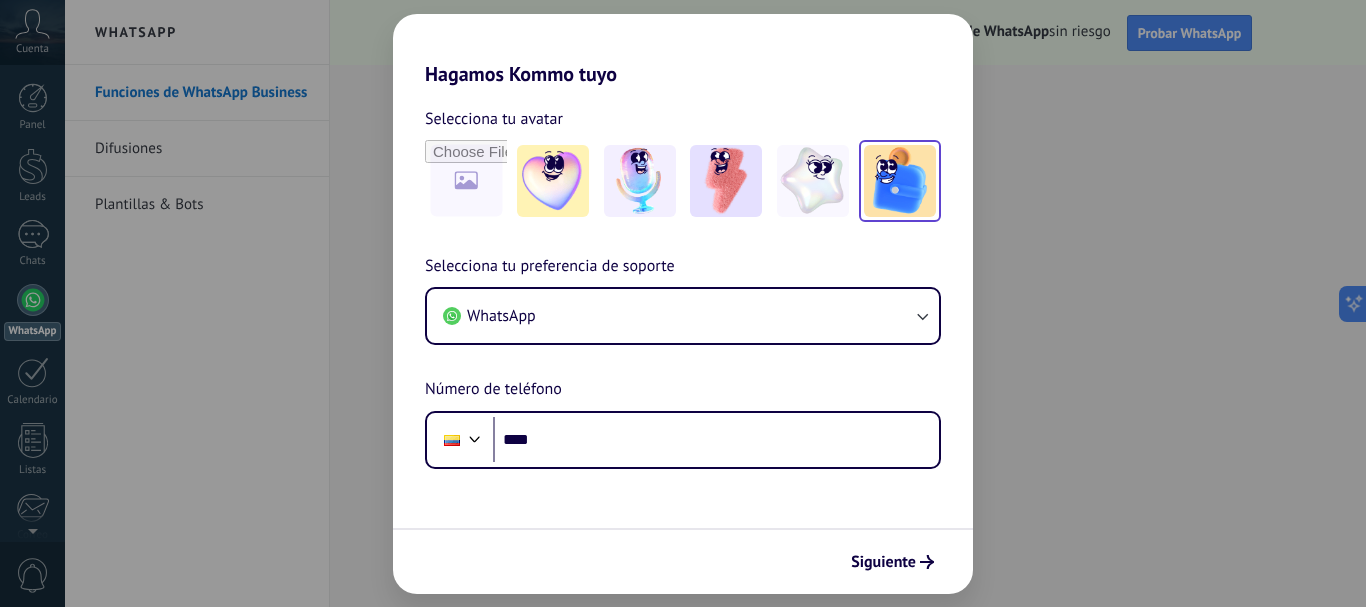click at bounding box center [900, 181] 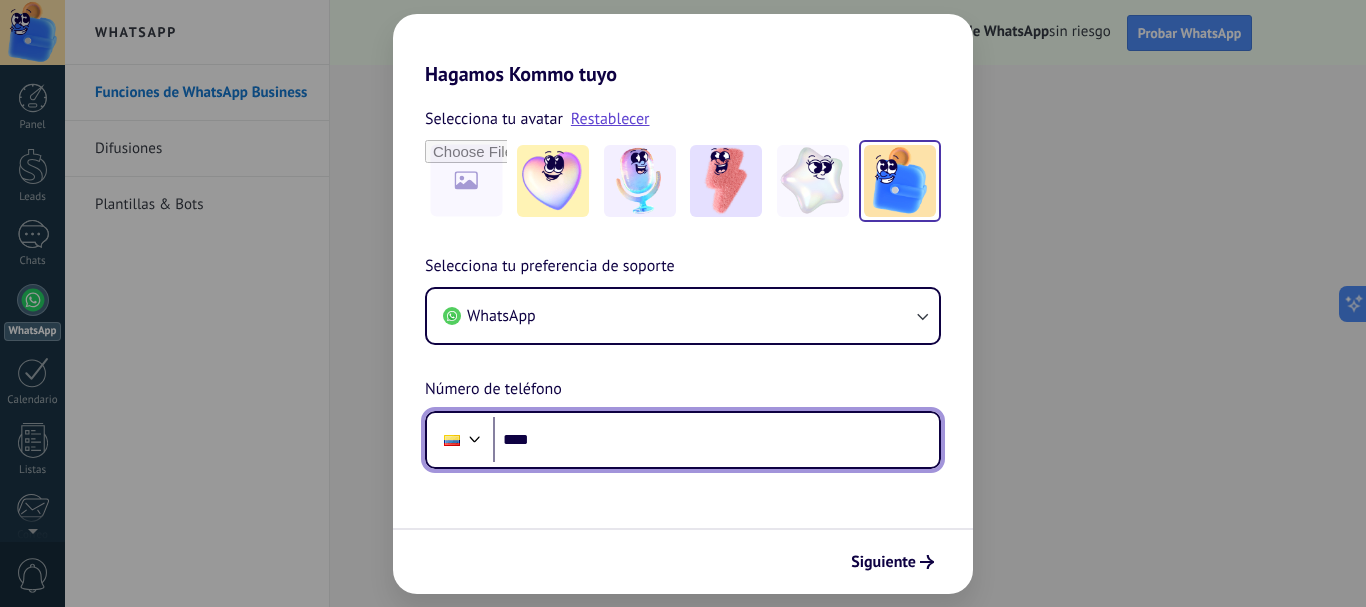 click on "****" at bounding box center (716, 440) 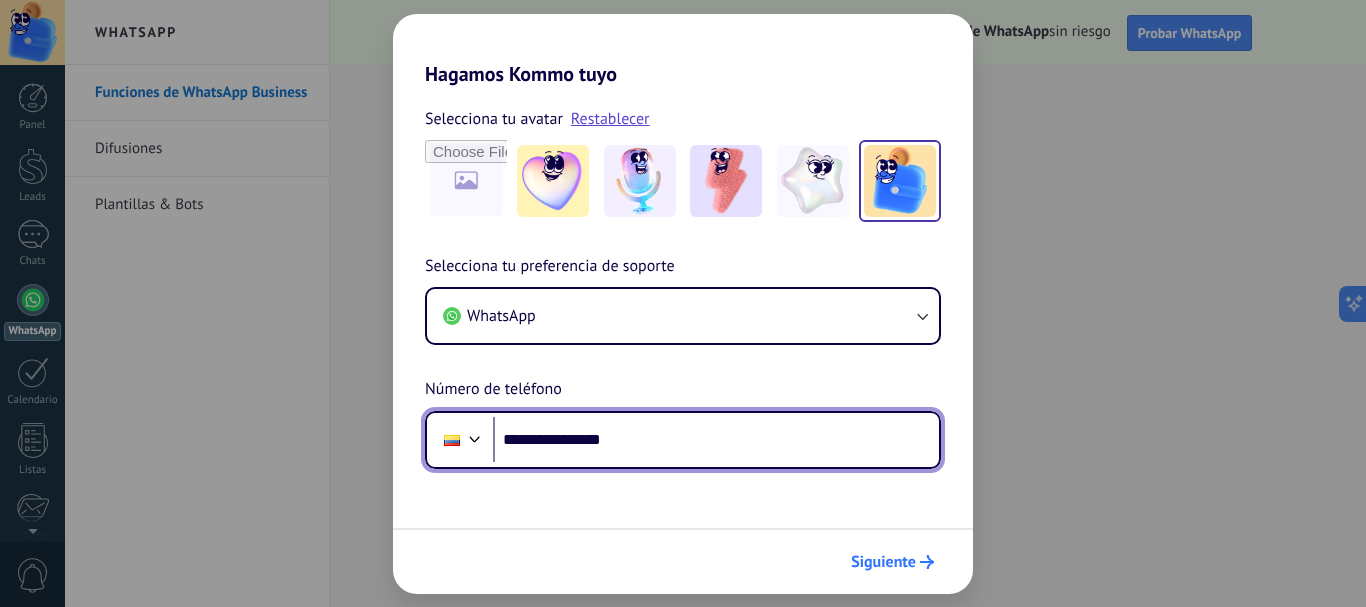 type on "**********" 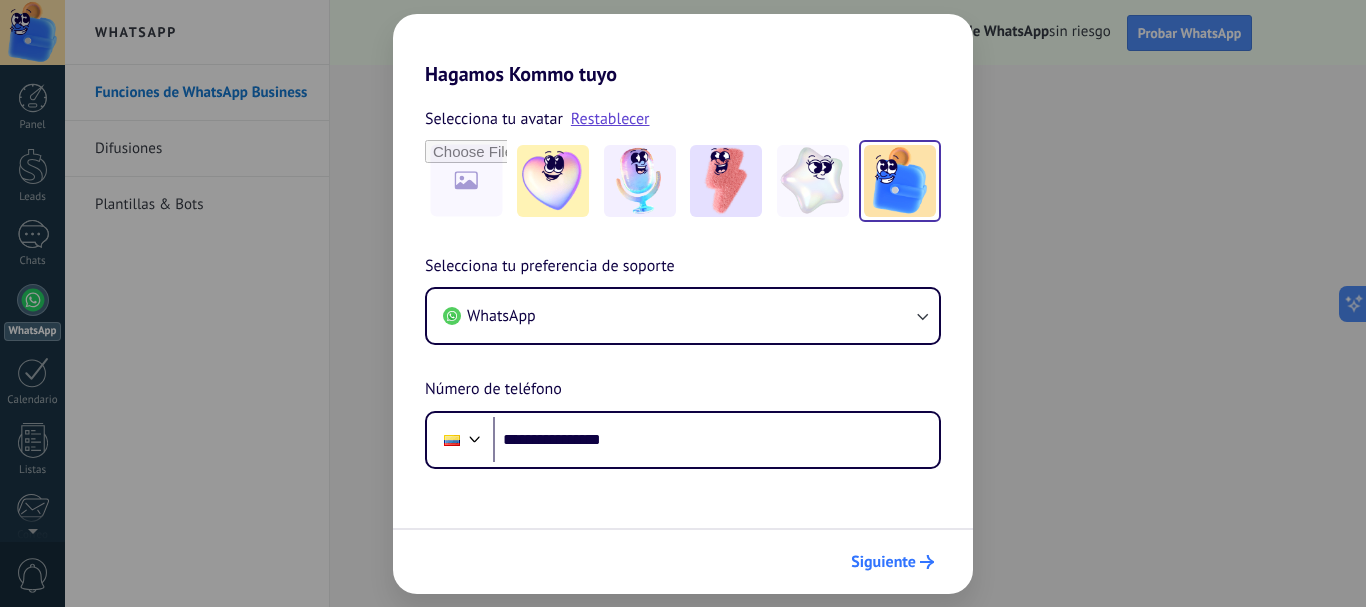 scroll, scrollTop: 0, scrollLeft: 0, axis: both 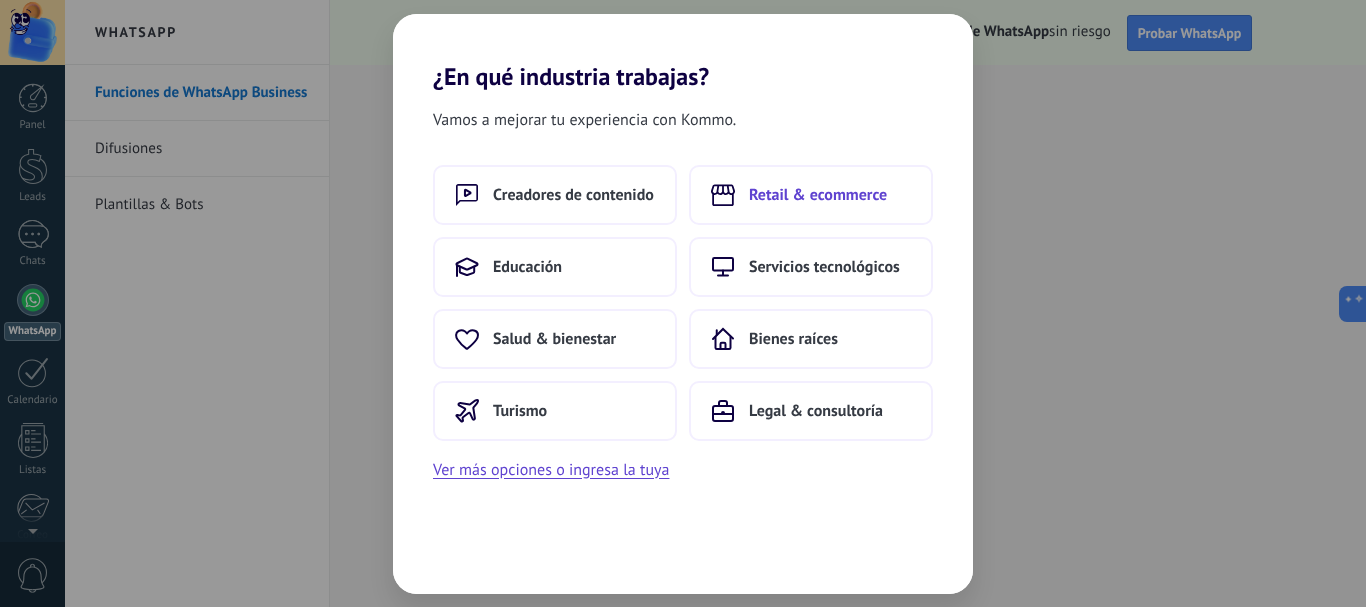 click on "Retail & ecommerce" at bounding box center (811, 195) 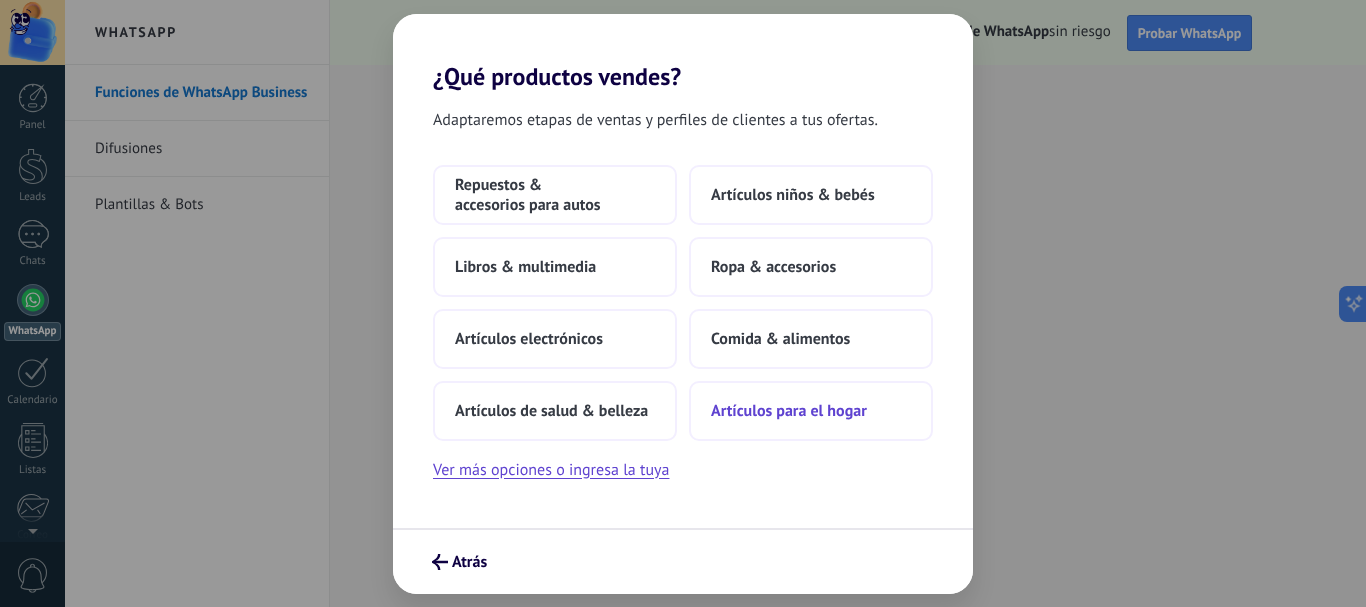 click on "Artículos para el hogar" at bounding box center [789, 411] 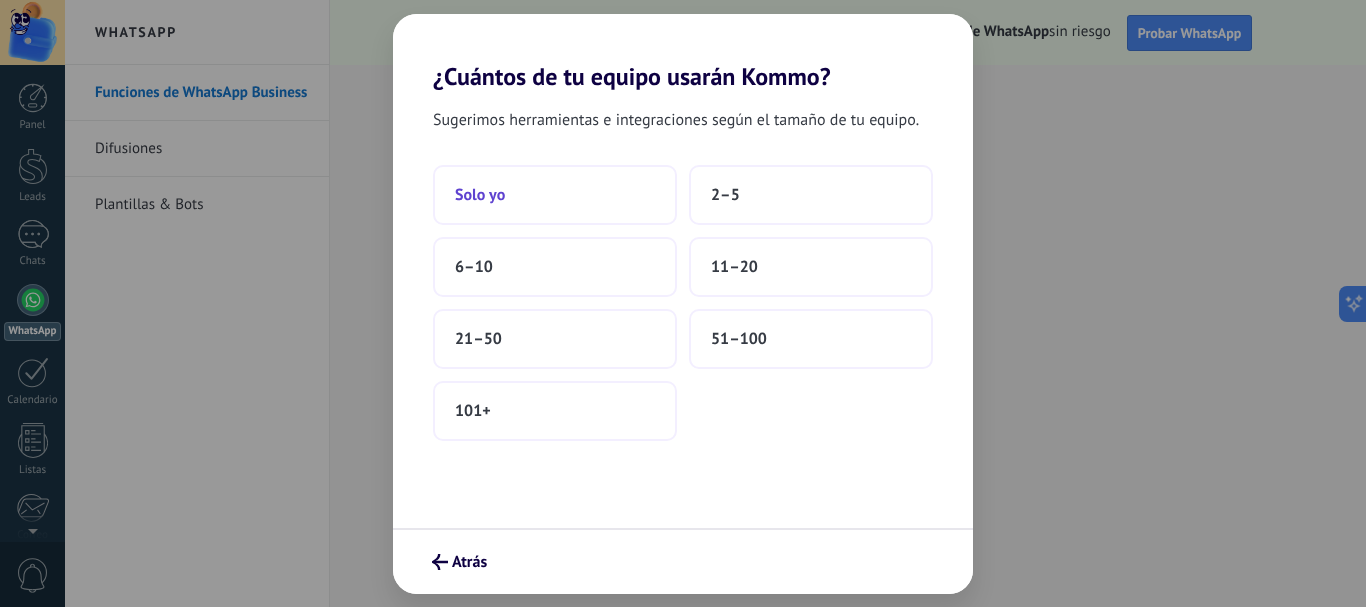 click on "Solo yo" at bounding box center [555, 195] 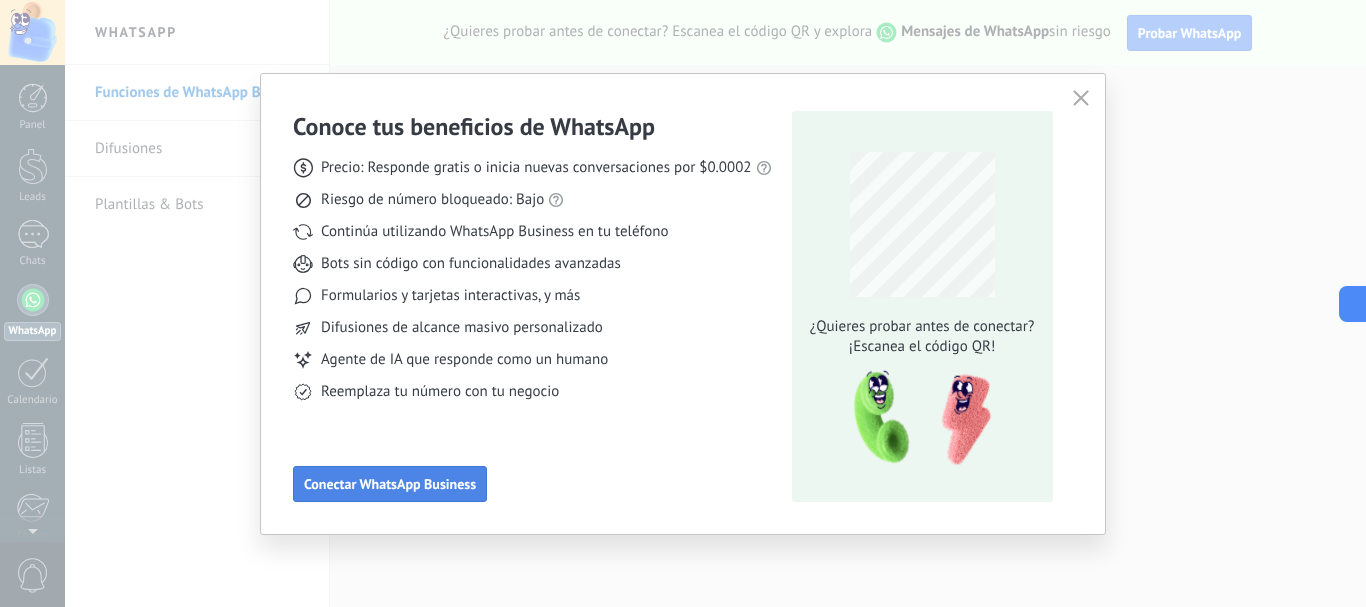 click on "Conectar WhatsApp Business" at bounding box center (390, 484) 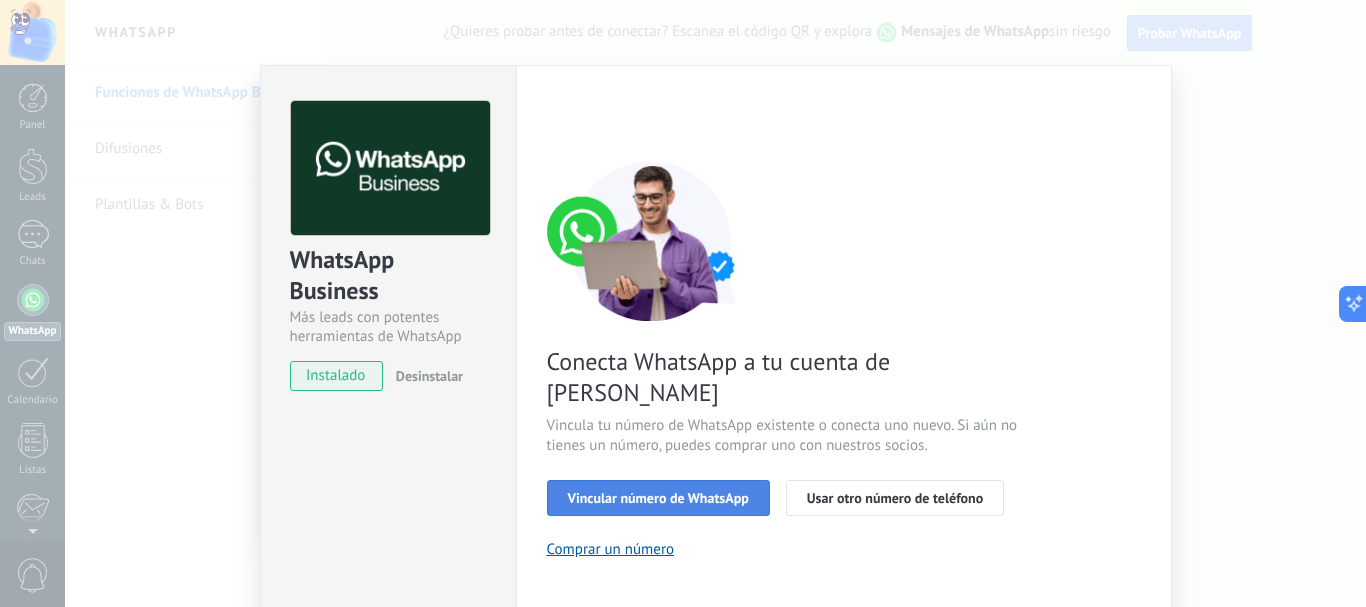 click on "Vincular número de WhatsApp" at bounding box center [658, 498] 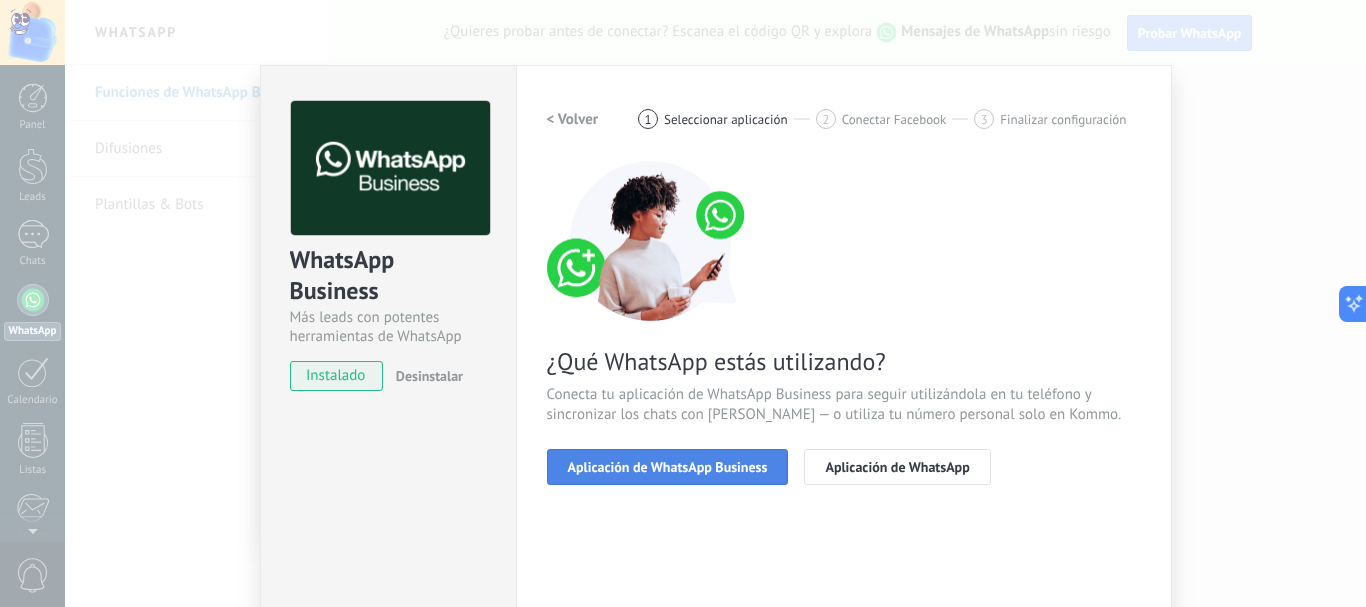 click on "Aplicación de WhatsApp Business" at bounding box center [668, 467] 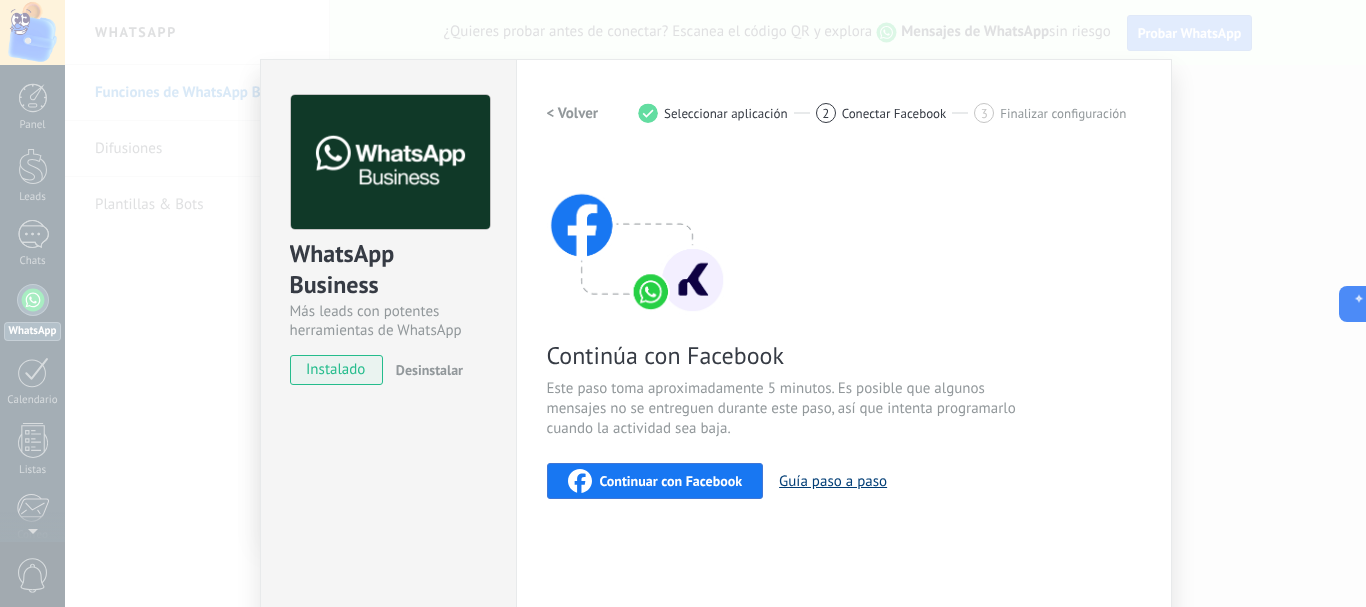 scroll, scrollTop: 0, scrollLeft: 0, axis: both 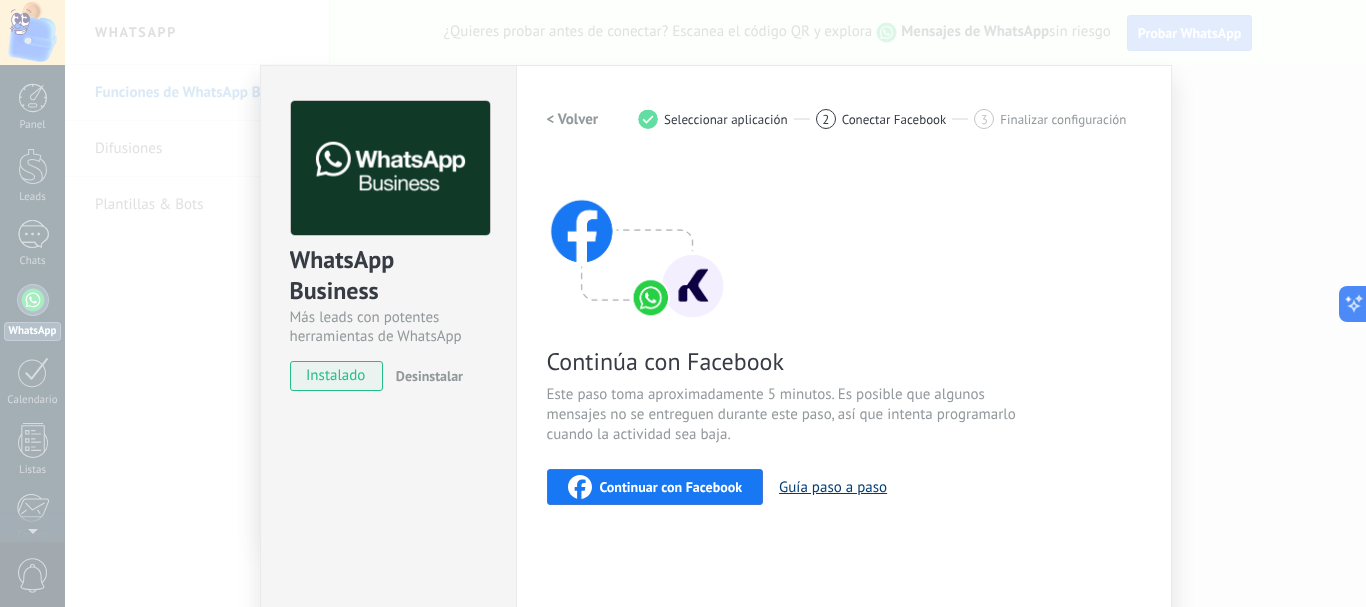 click on "Guía paso a paso" at bounding box center [833, 487] 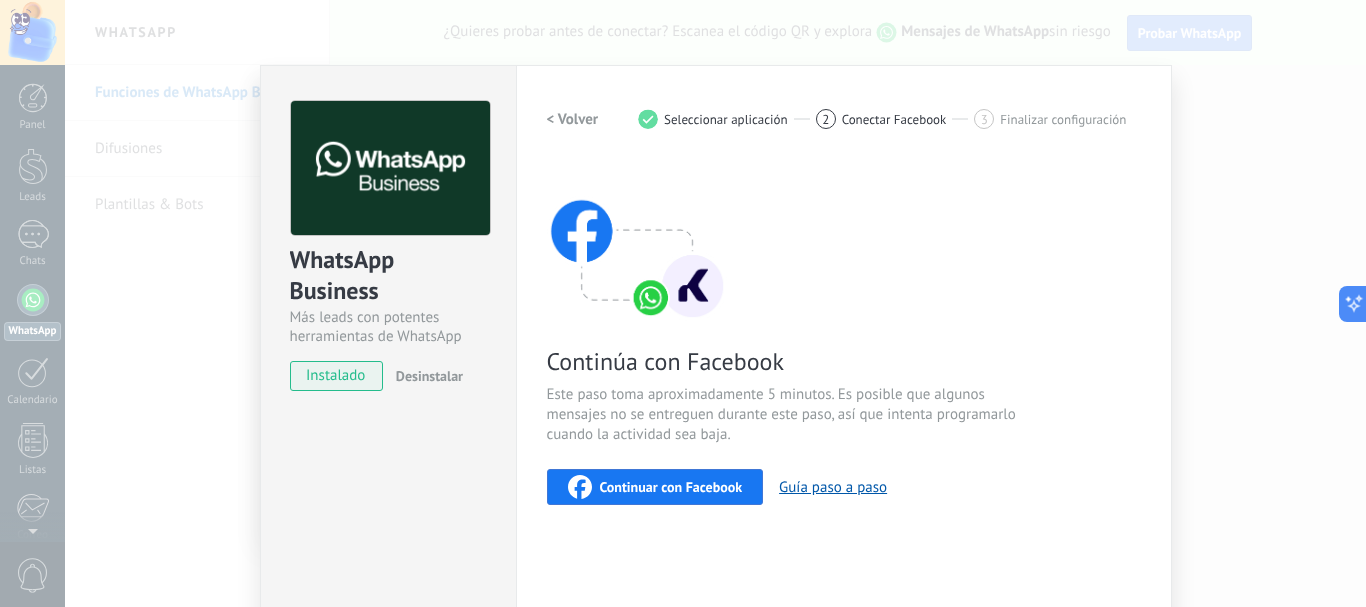 click on "instalado" at bounding box center [336, 376] 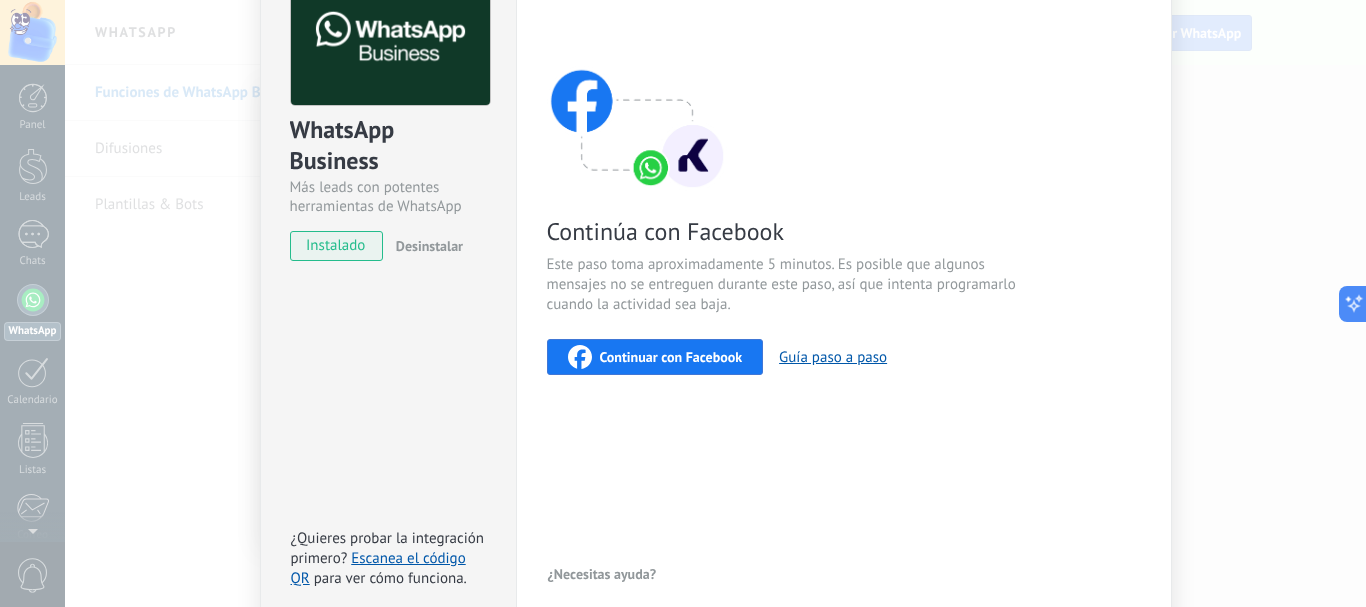 scroll, scrollTop: 0, scrollLeft: 0, axis: both 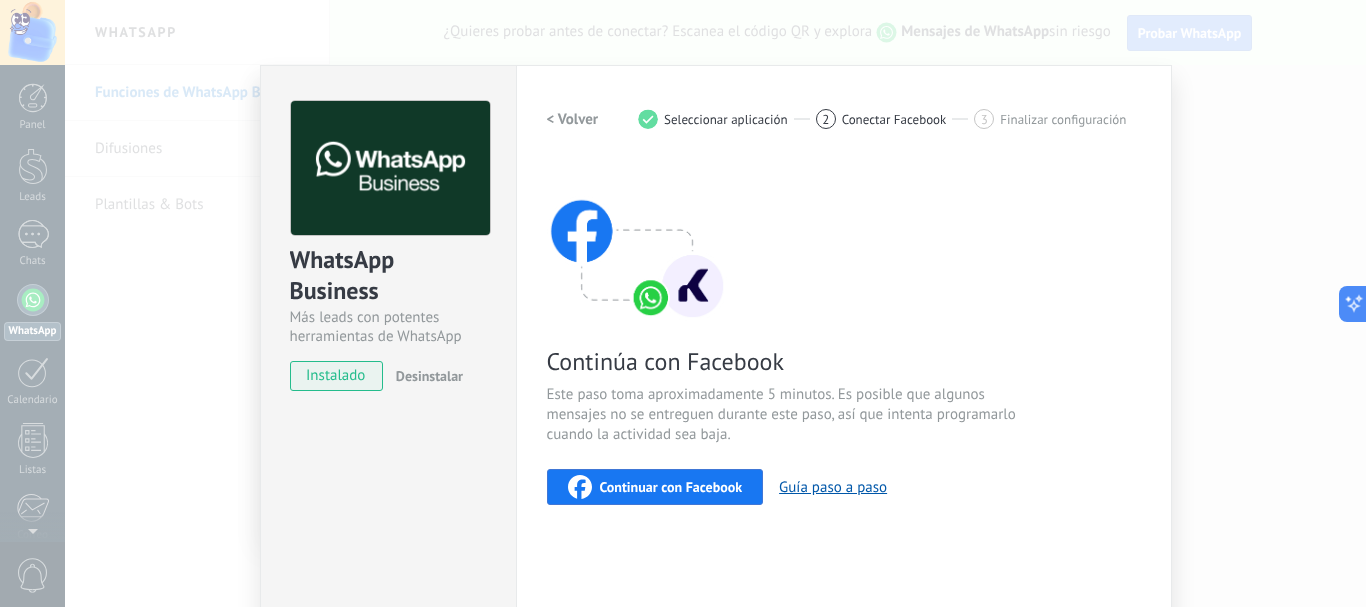 click on "< Volver" at bounding box center (573, 119) 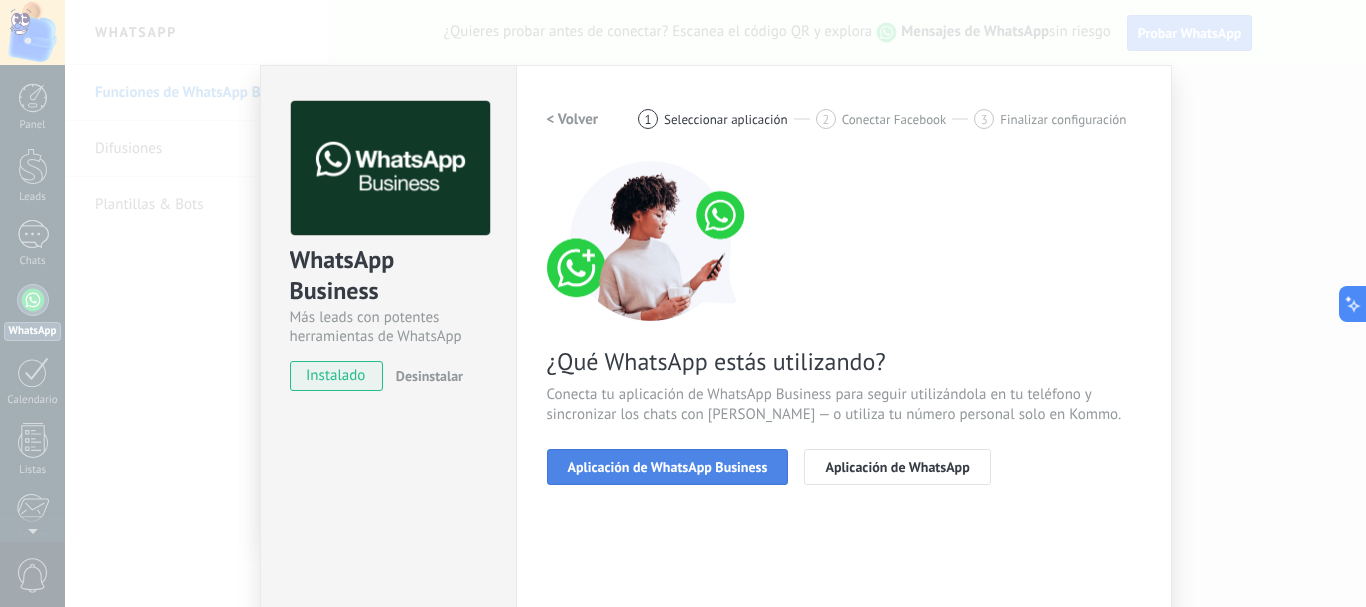 click on "Aplicación de WhatsApp Business" at bounding box center [668, 467] 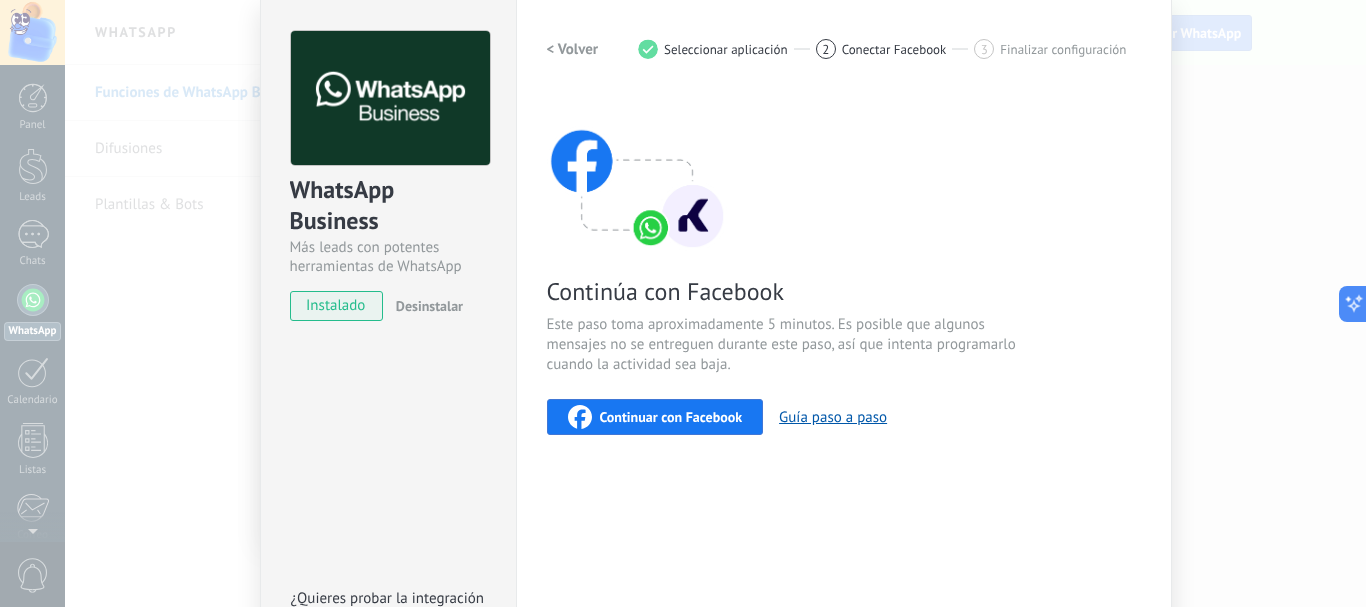 scroll, scrollTop: 100, scrollLeft: 0, axis: vertical 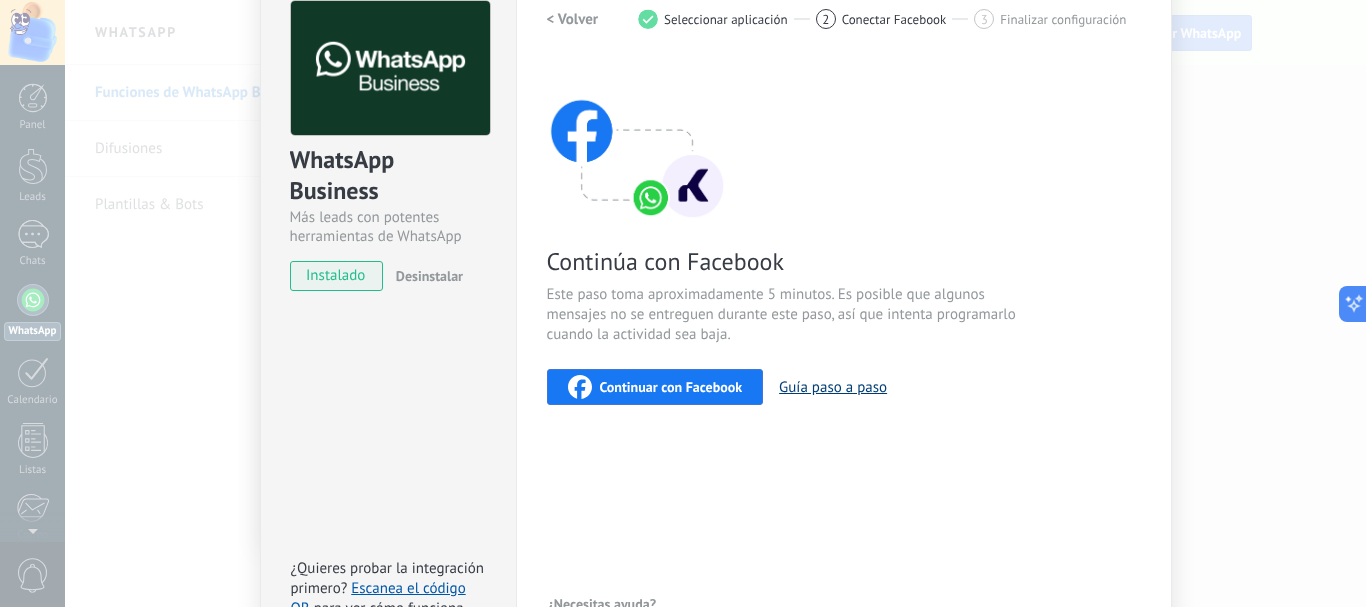 click on "Guía paso a paso" at bounding box center (833, 387) 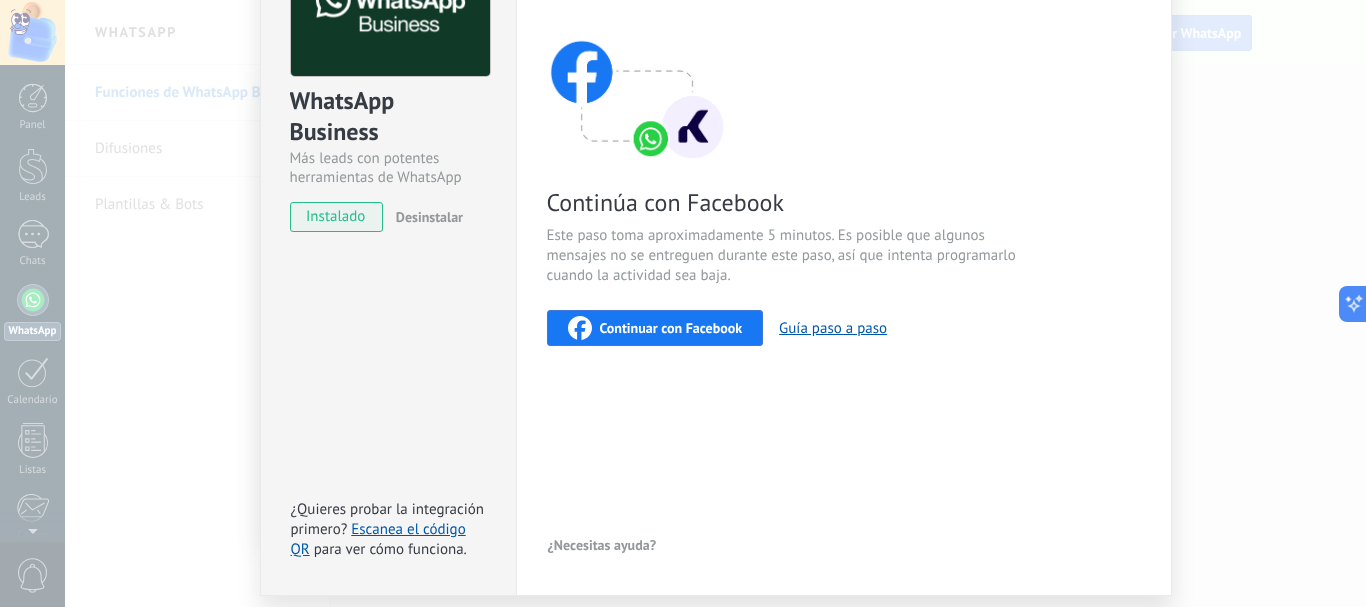 scroll, scrollTop: 223, scrollLeft: 0, axis: vertical 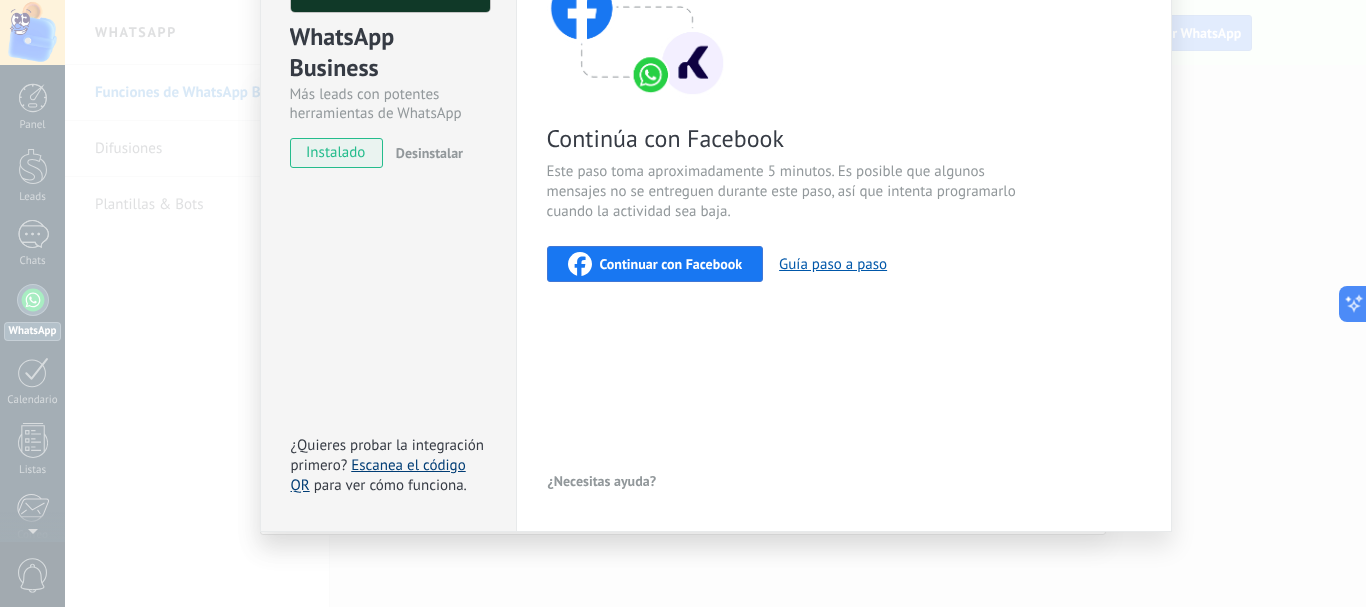 click on "Escanea el código QR" at bounding box center [378, 475] 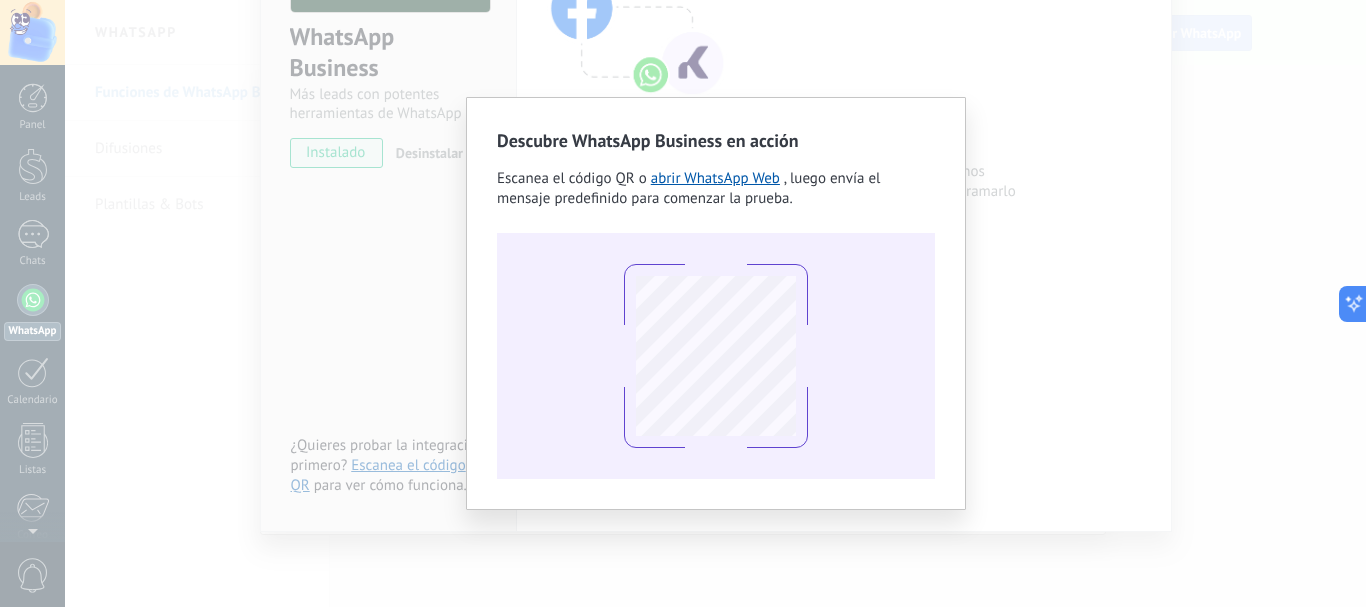 click on "Descubre WhatsApp Business en acción Escanea el código QR o   abrir WhatsApp Web   , luego envía el mensaje predefinido para comenzar la prueba." at bounding box center (715, 303) 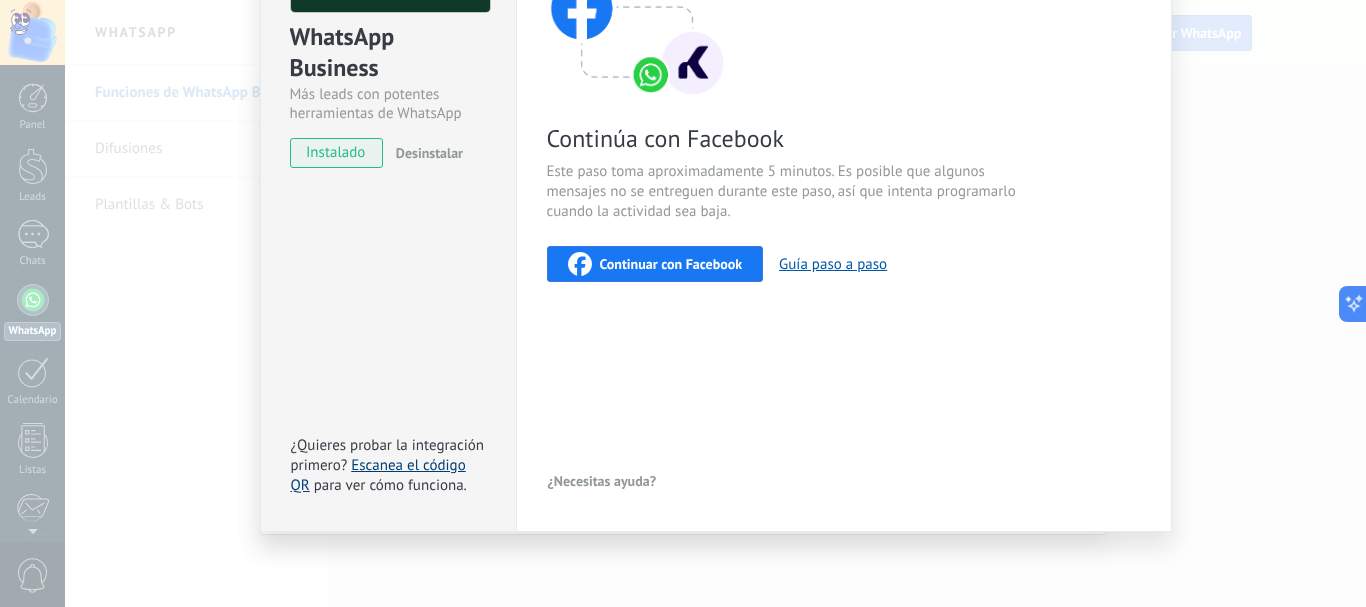 click on "Escanea el código QR" at bounding box center (378, 475) 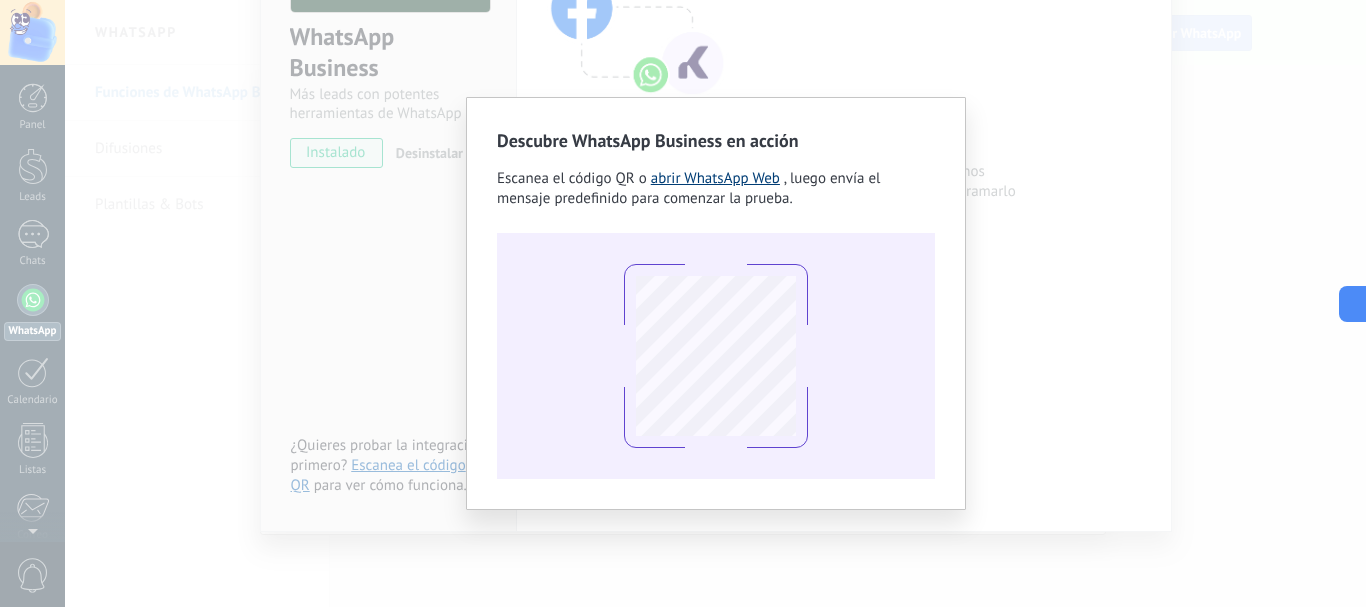 click on "abrir WhatsApp Web" at bounding box center (715, 178) 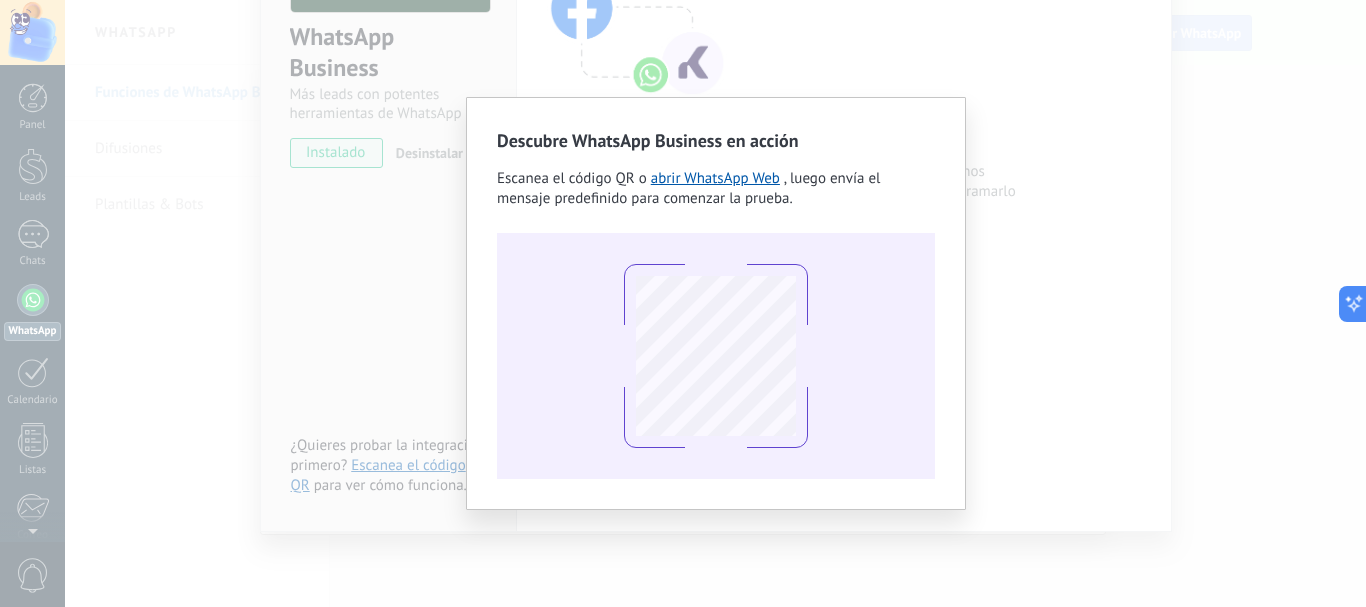 click on "Descubre WhatsApp Business en acción Escanea el código QR o   abrir WhatsApp Web   , luego envía el mensaje predefinido para comenzar la prueba." at bounding box center [715, 303] 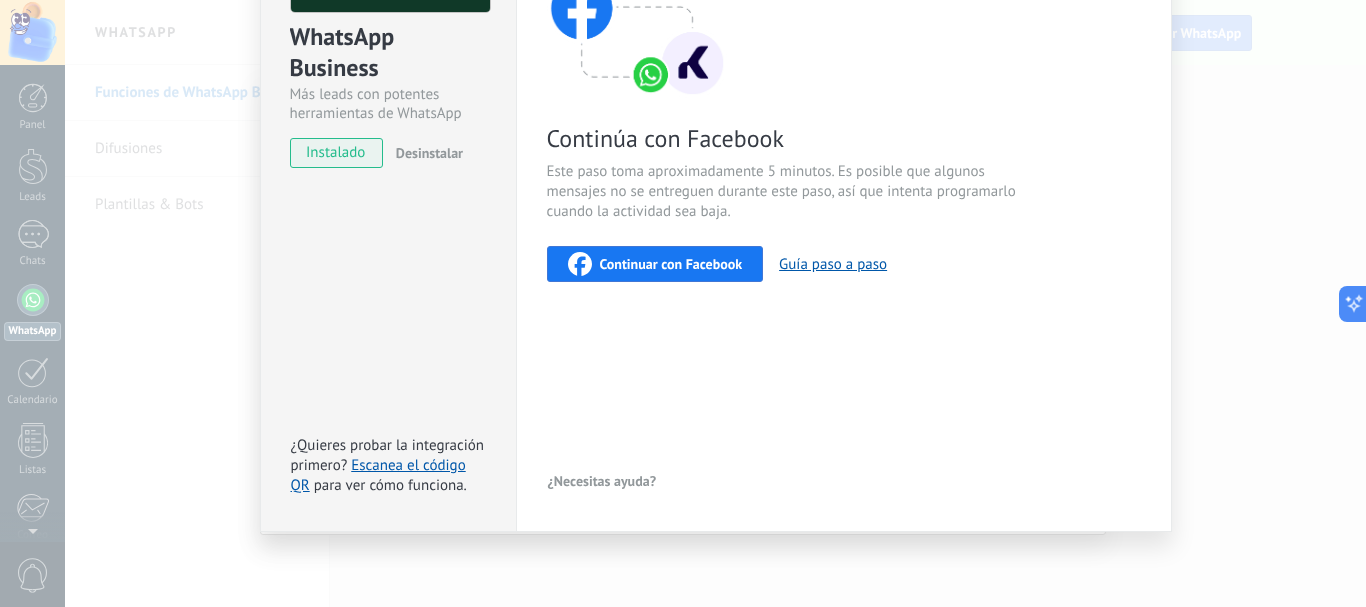 scroll, scrollTop: 0, scrollLeft: 0, axis: both 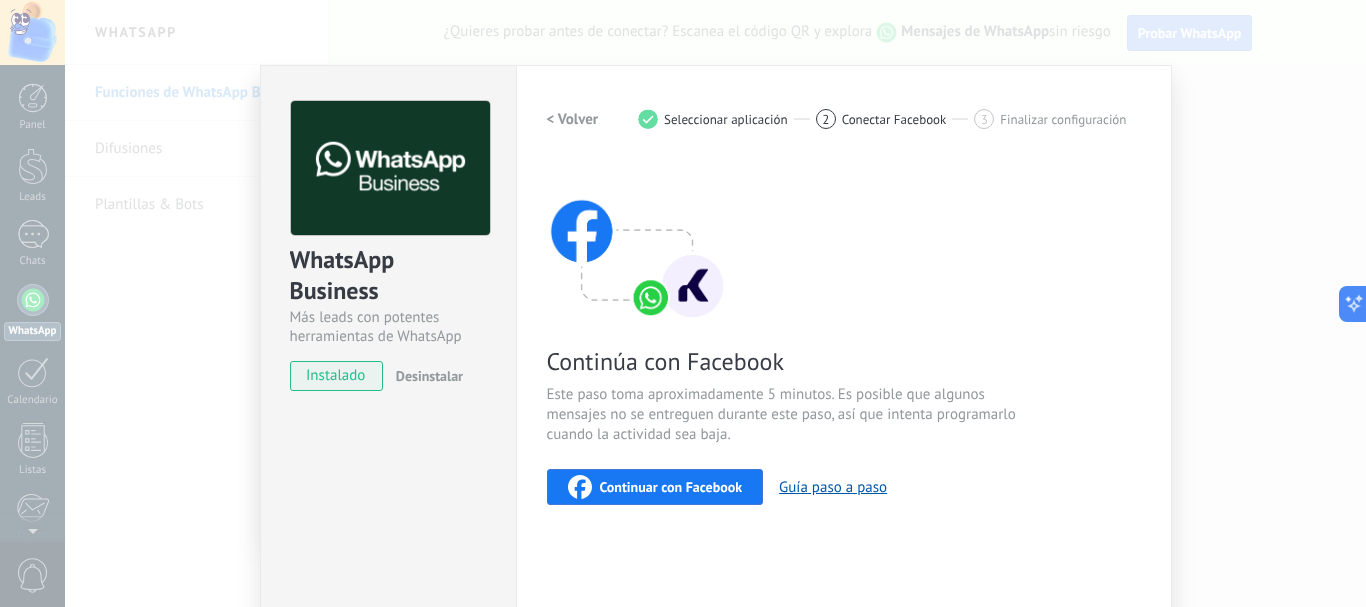 click on "< Volver" at bounding box center [573, 119] 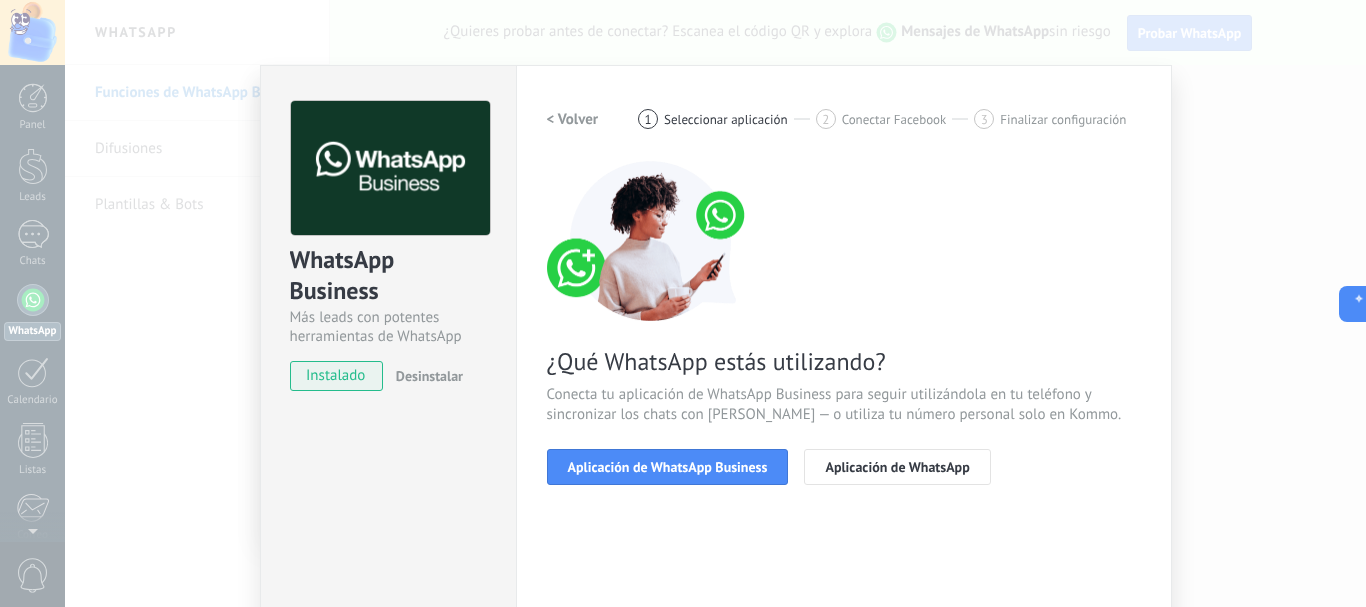 click on "< Volver" at bounding box center (573, 119) 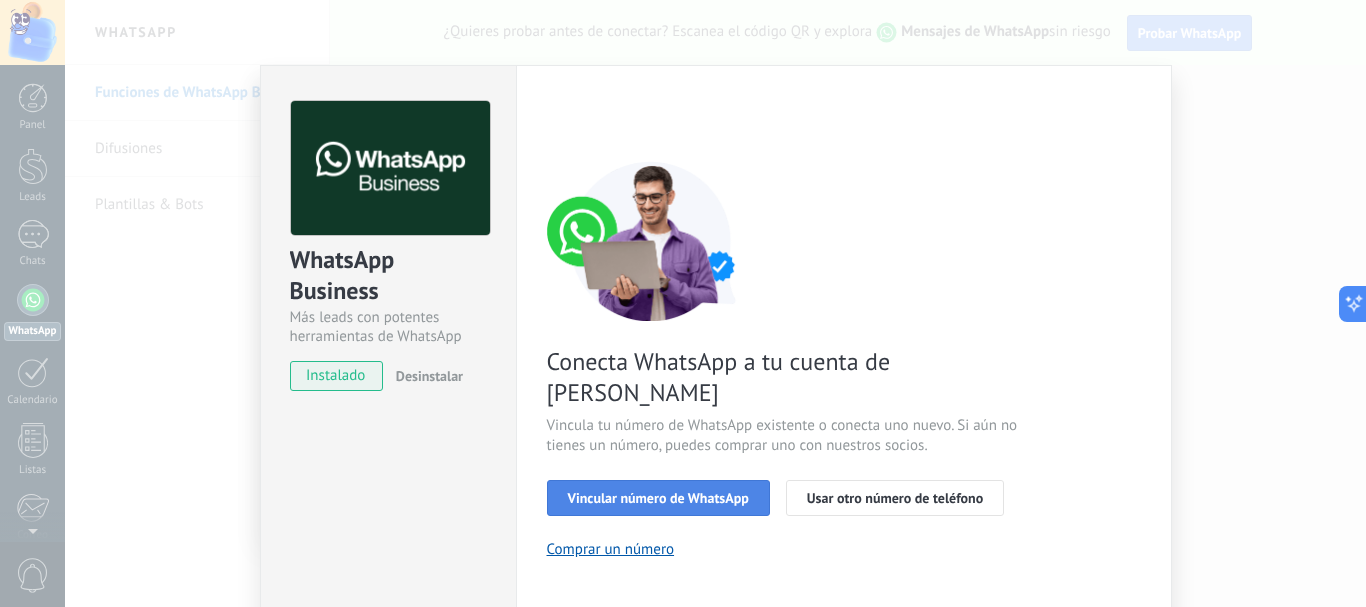 click on "Vincular número de WhatsApp" at bounding box center [658, 498] 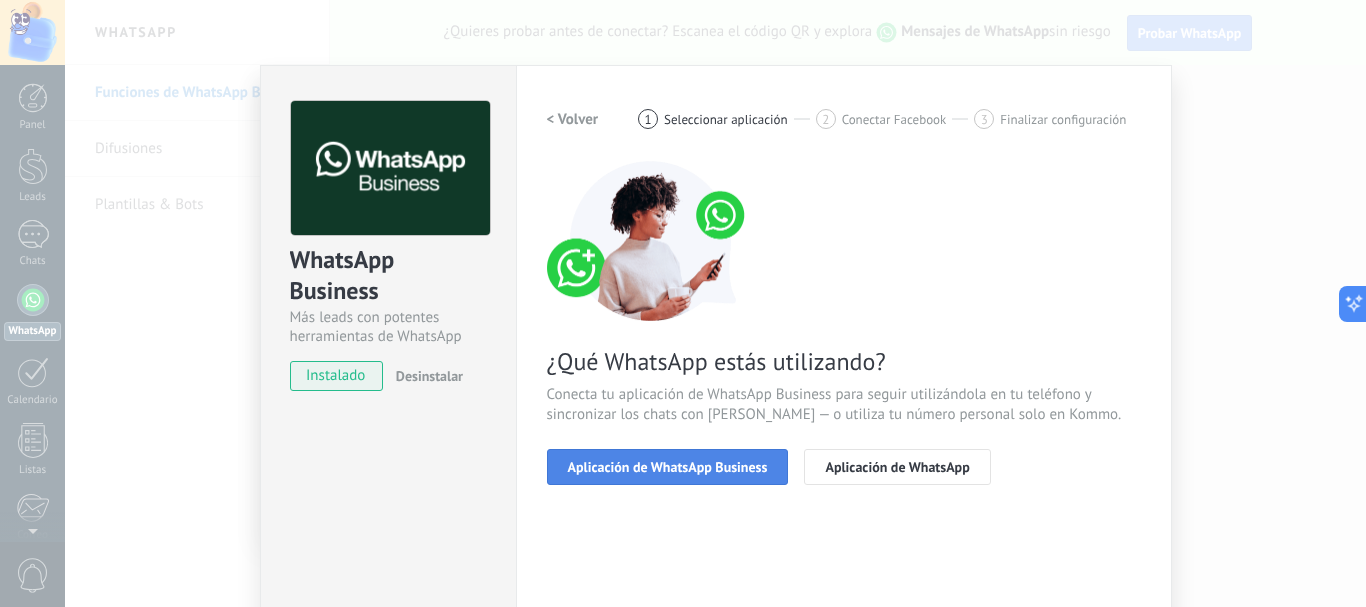 click on "Aplicación de WhatsApp Business" at bounding box center [668, 467] 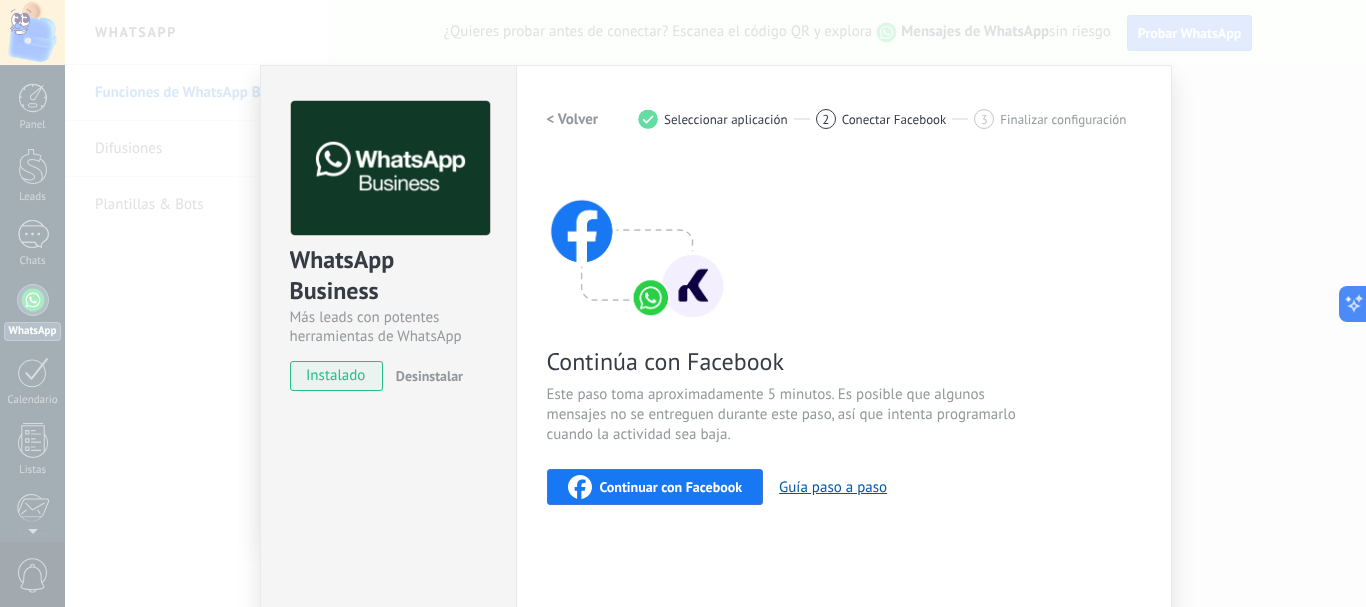 click on "instalado" at bounding box center [336, 376] 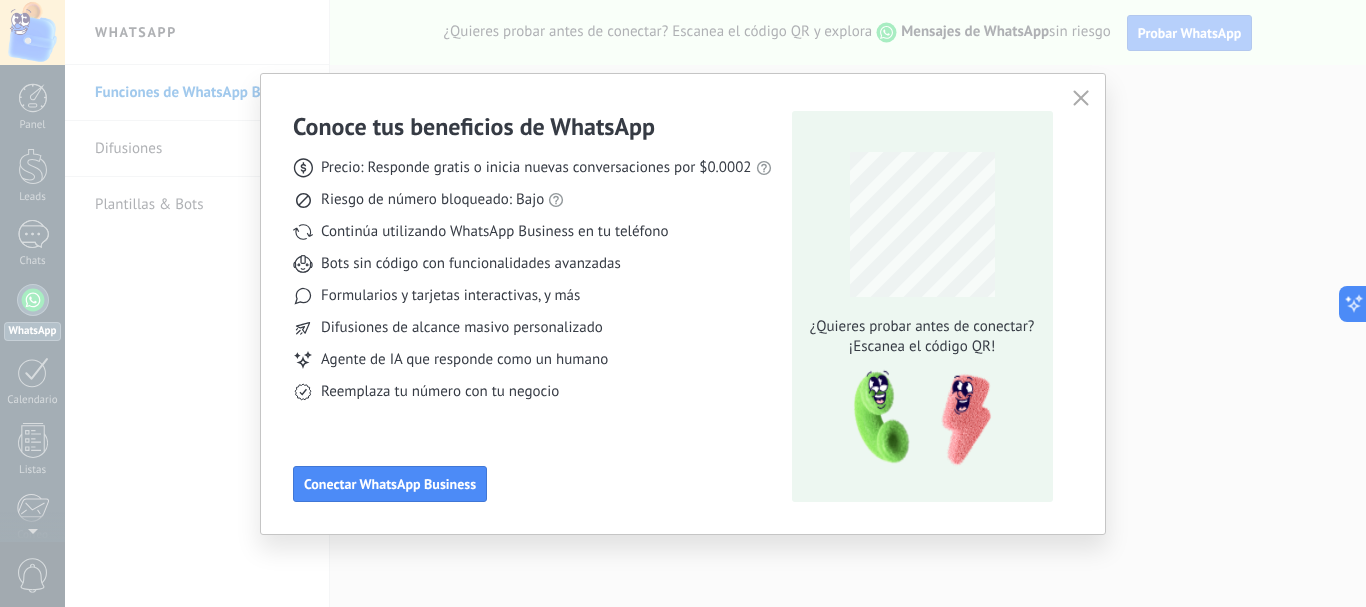 click at bounding box center (1081, 99) 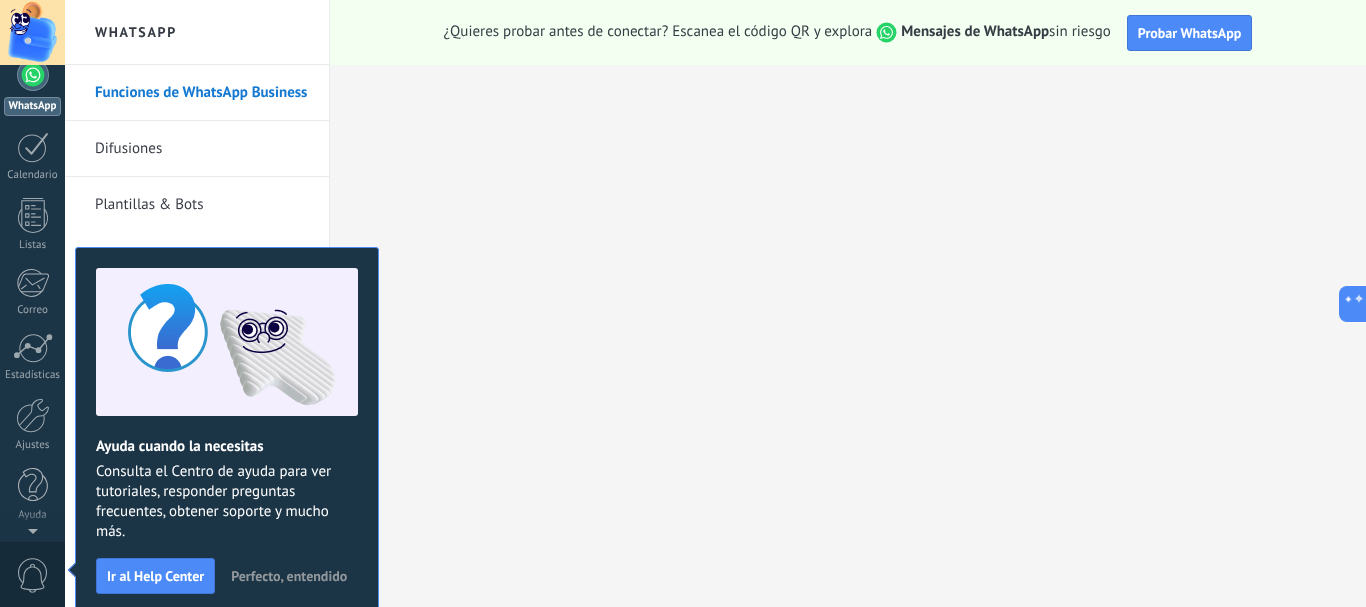 scroll, scrollTop: 0, scrollLeft: 0, axis: both 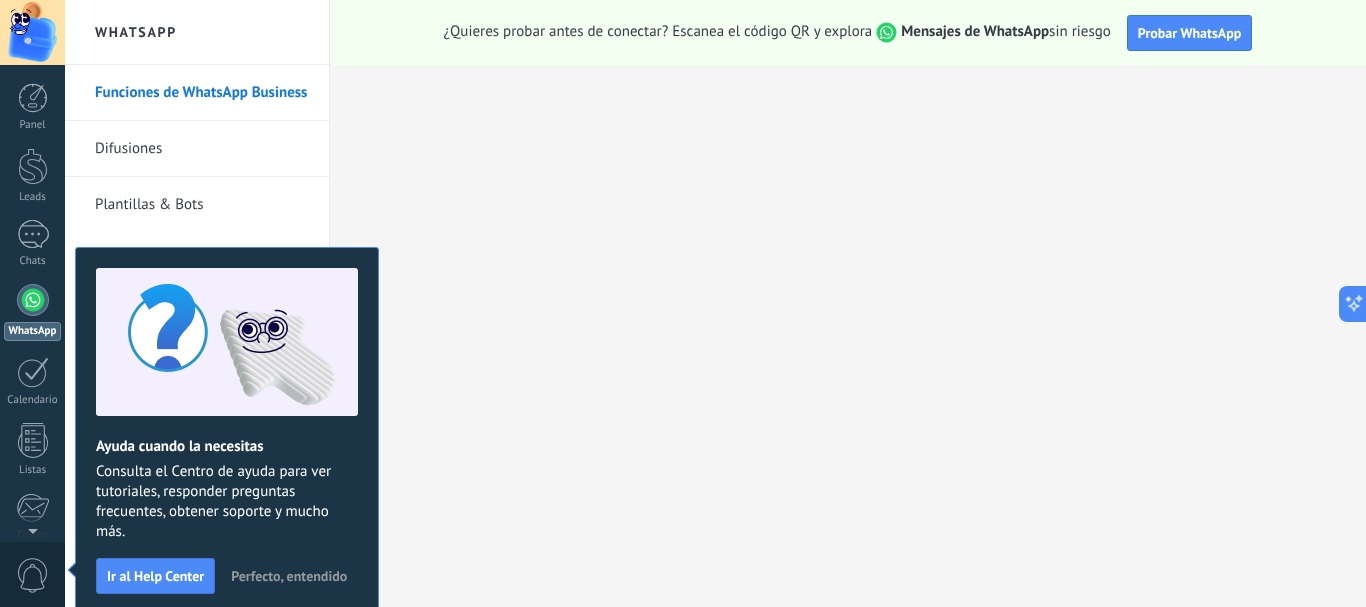 click at bounding box center [33, 300] 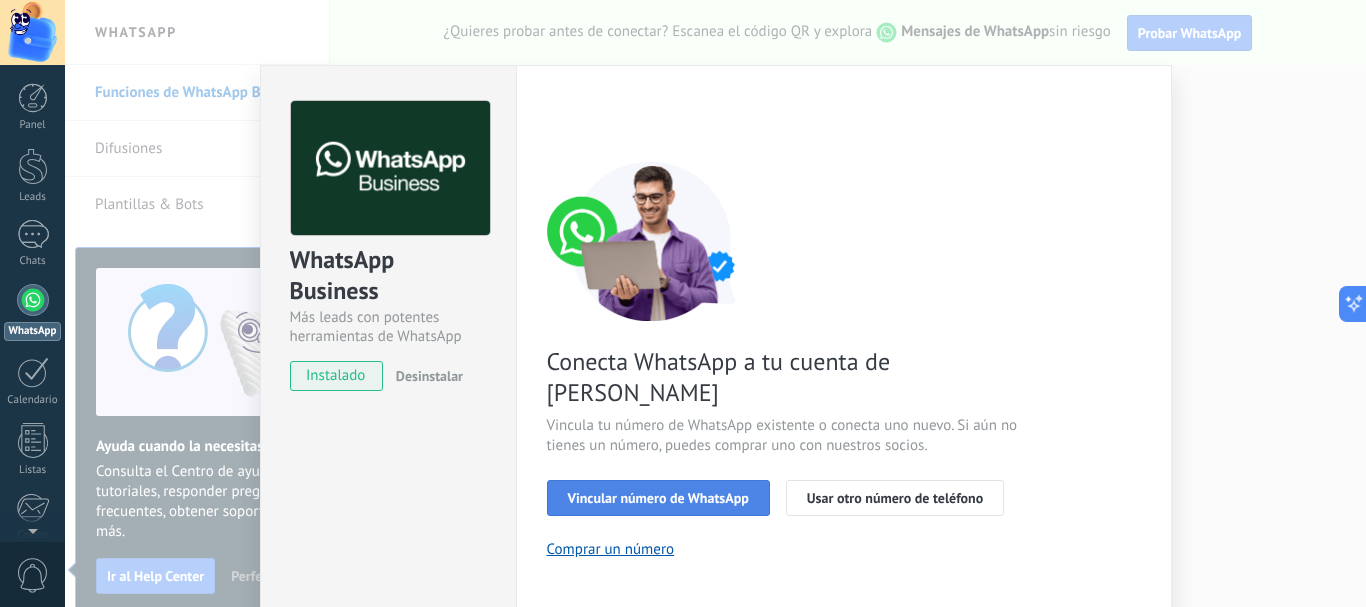 click on "Vincular número de WhatsApp" at bounding box center [658, 498] 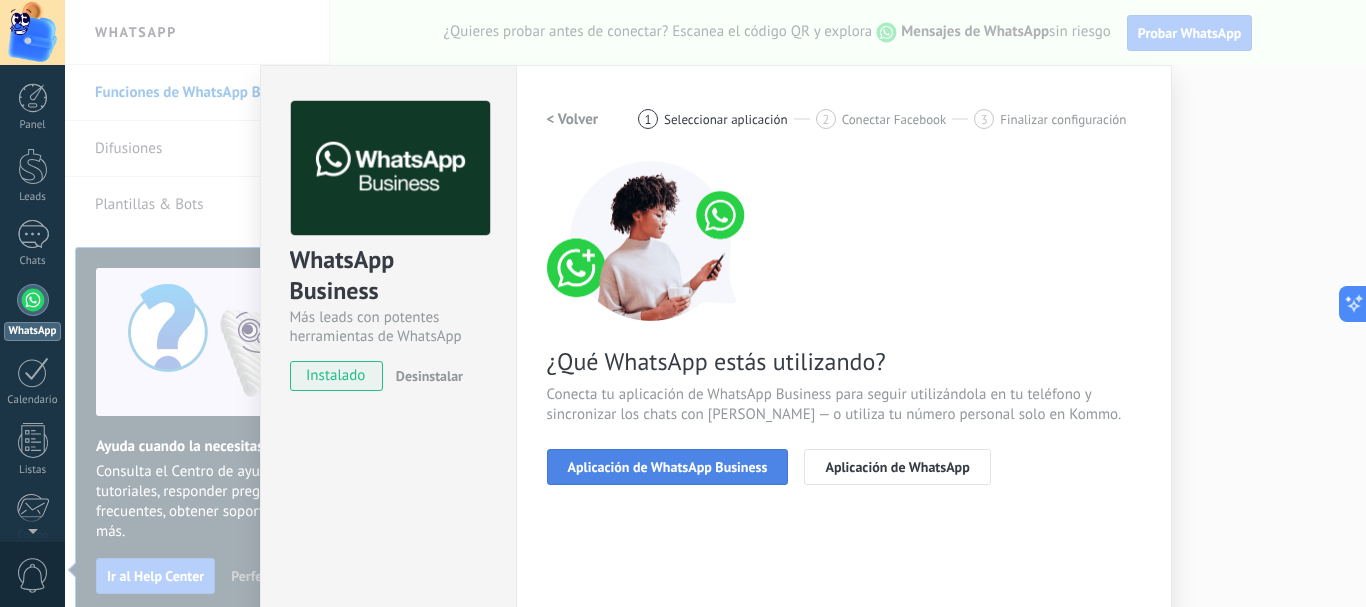 click on "Aplicación de WhatsApp Business" at bounding box center (668, 467) 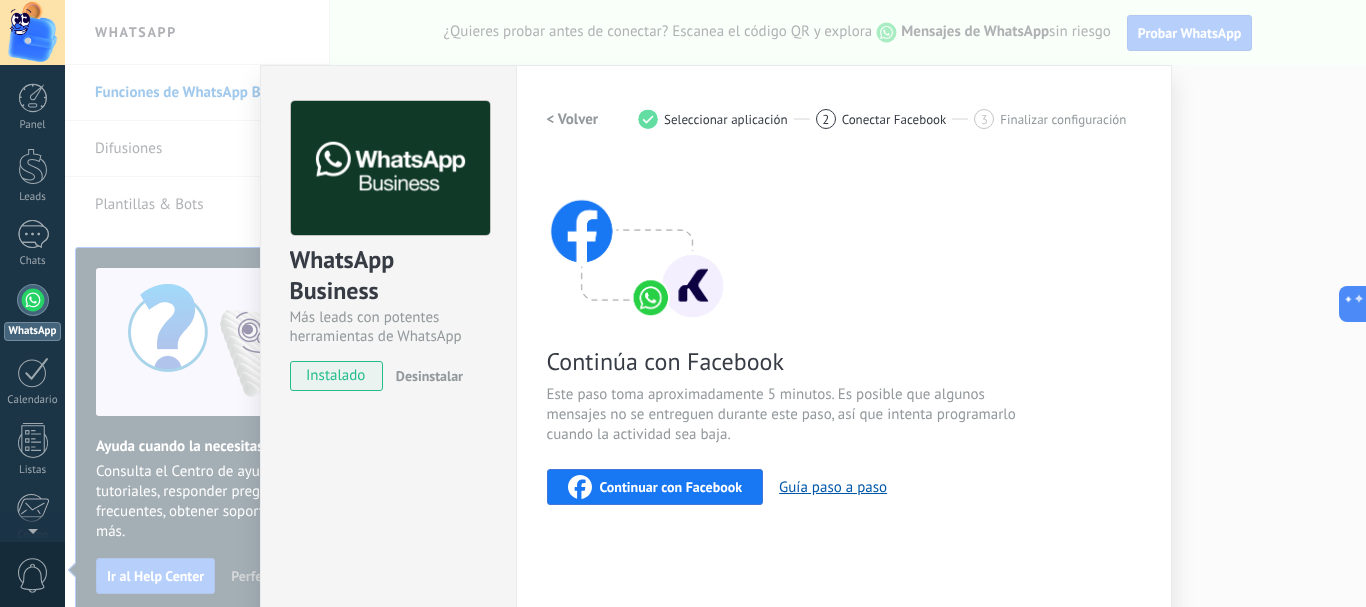 click on "Continuar con Facebook" at bounding box center [671, 487] 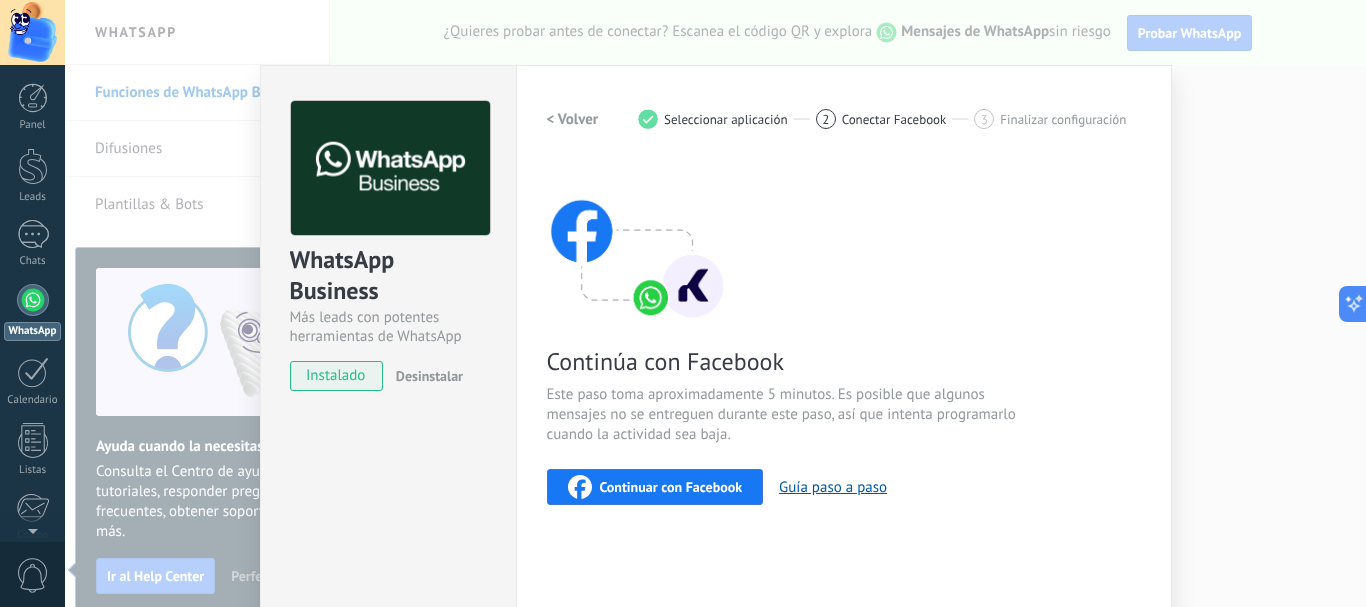click on "< Volver" at bounding box center [573, 119] 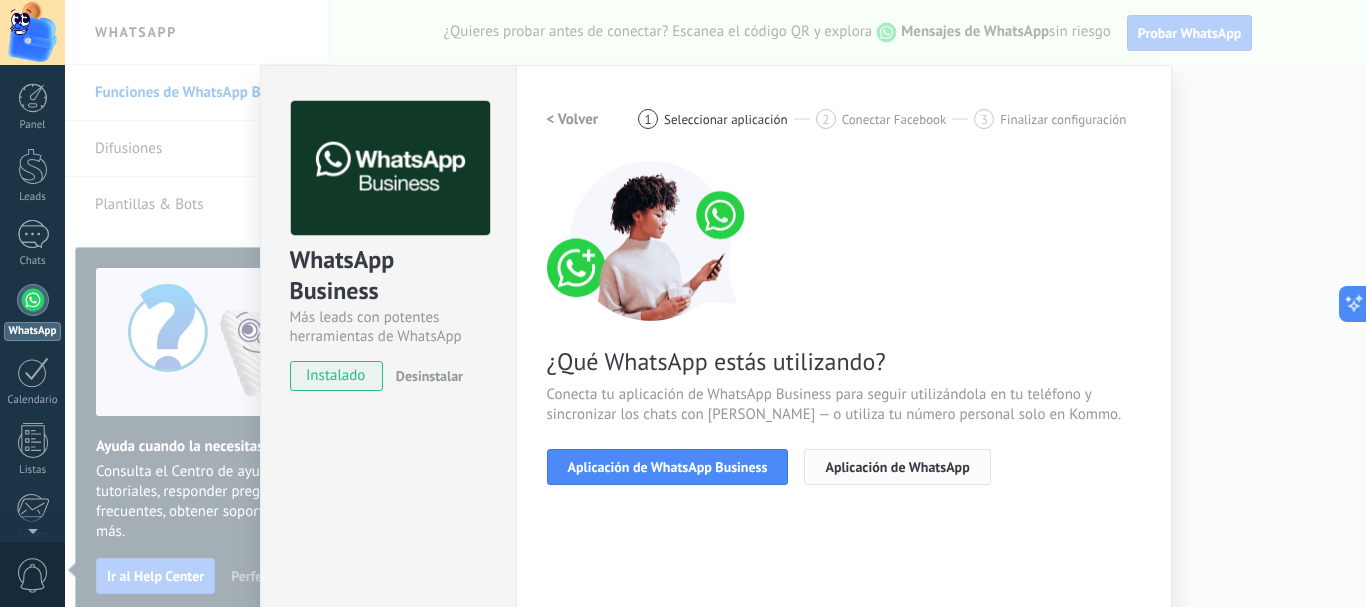 click on "Aplicación de WhatsApp" at bounding box center (897, 467) 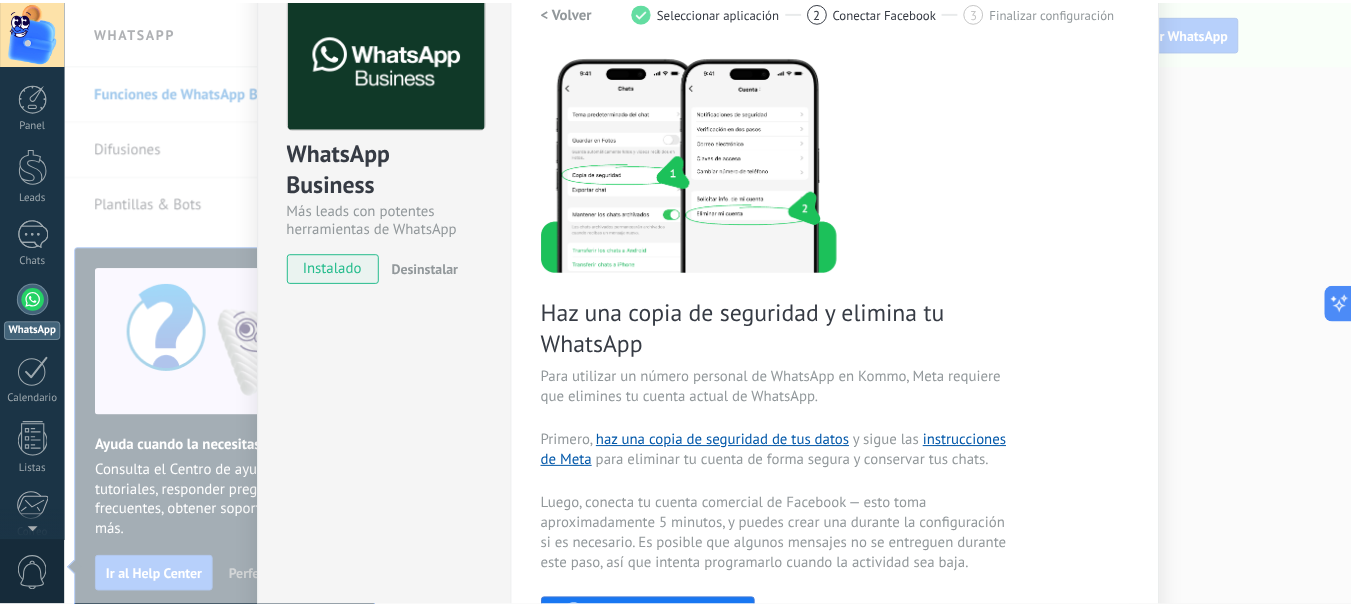 scroll, scrollTop: 0, scrollLeft: 0, axis: both 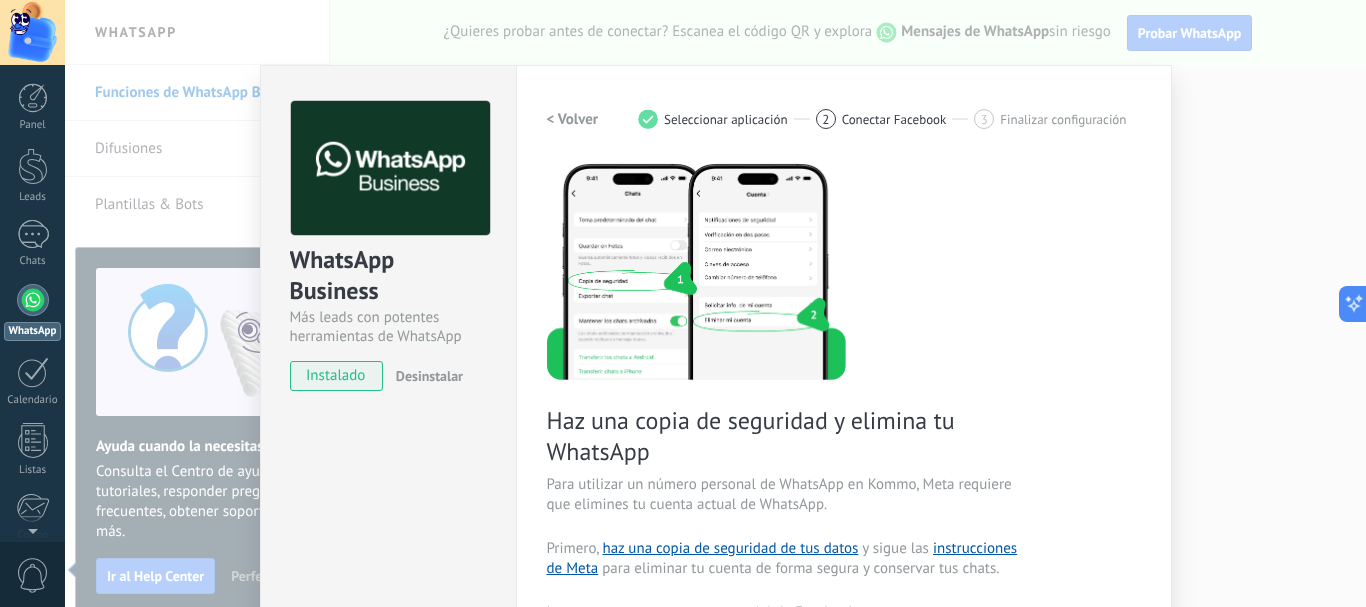 click on "< Volver" at bounding box center [573, 119] 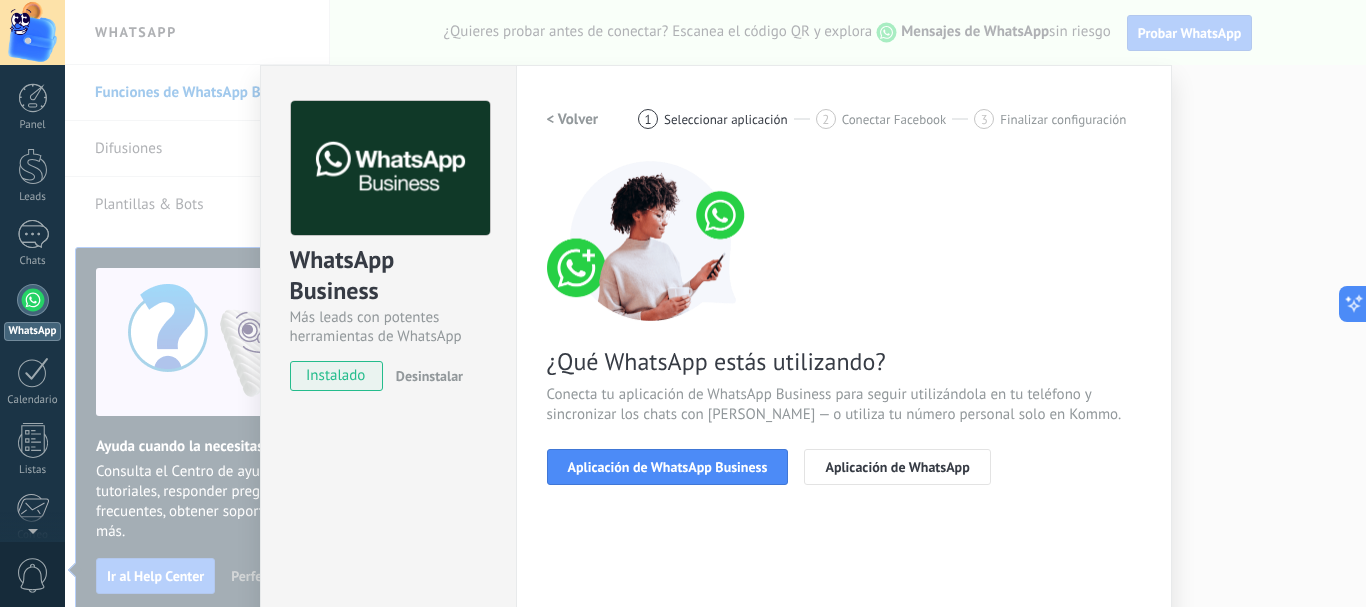 click on "< Volver" at bounding box center [573, 119] 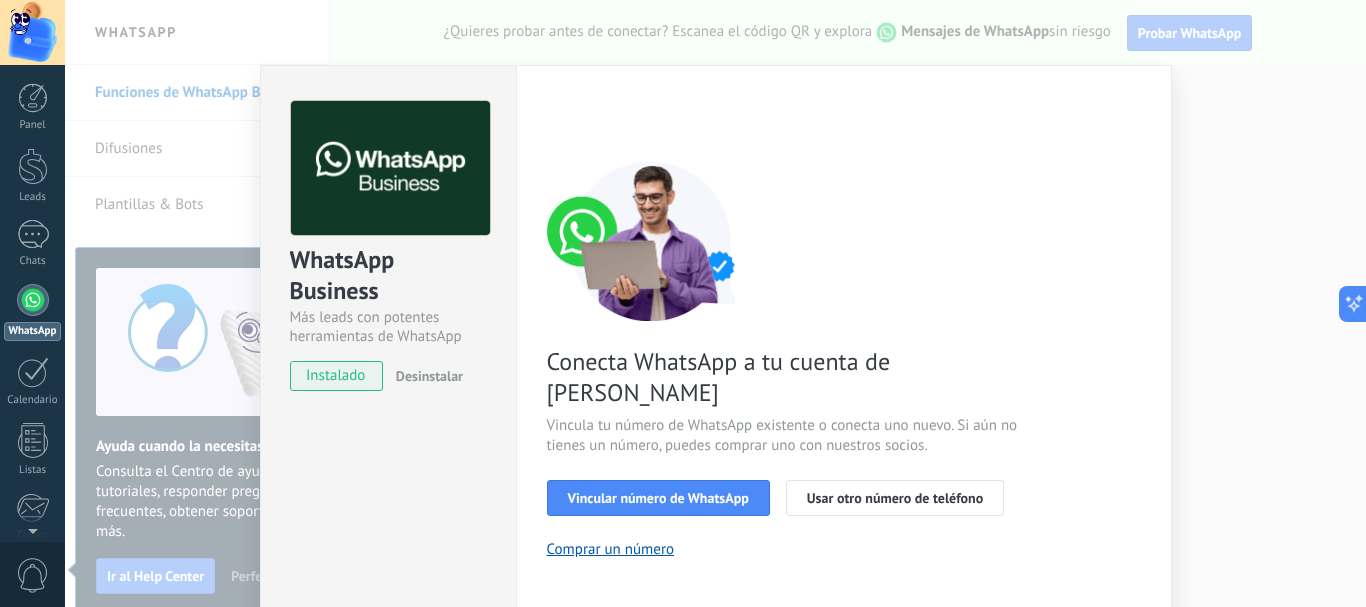 click on "instalado" at bounding box center [336, 376] 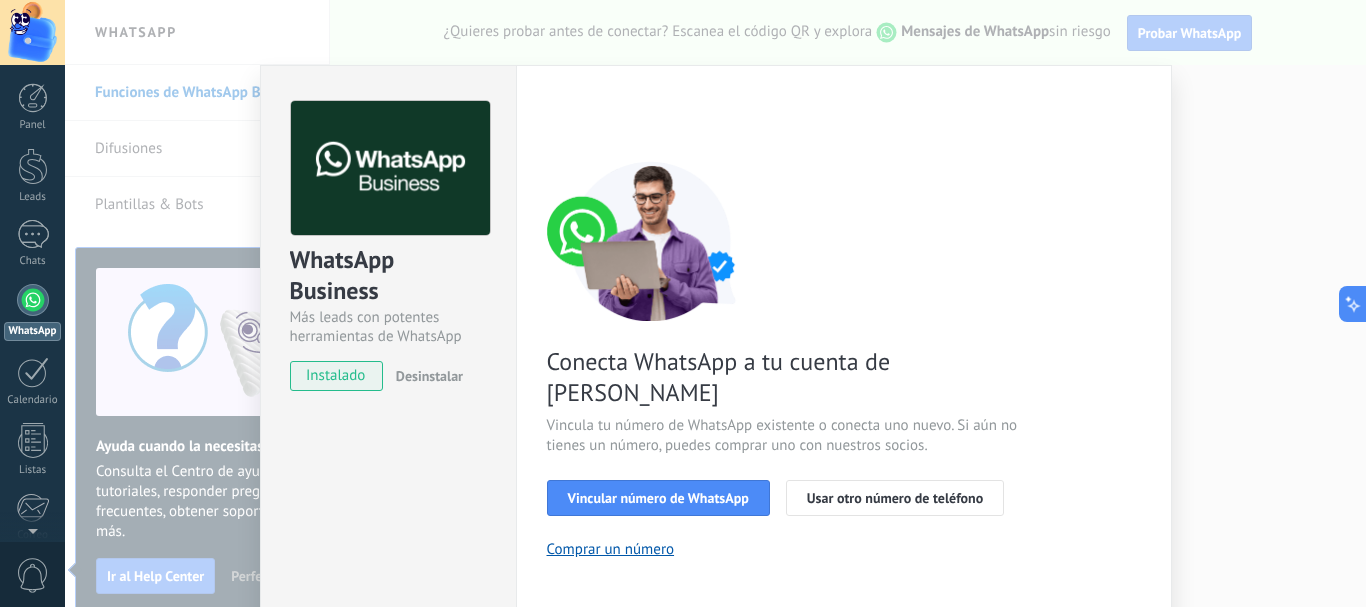 click on "instalado" at bounding box center [336, 376] 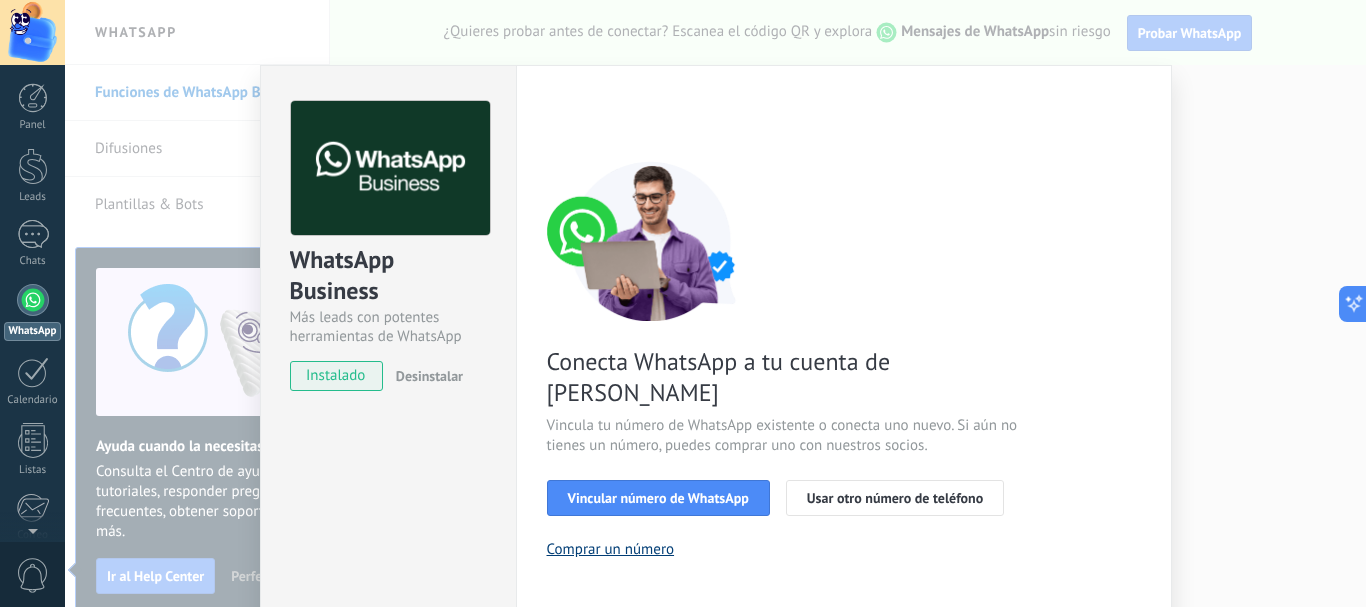 click on "Comprar un número" at bounding box center [611, 549] 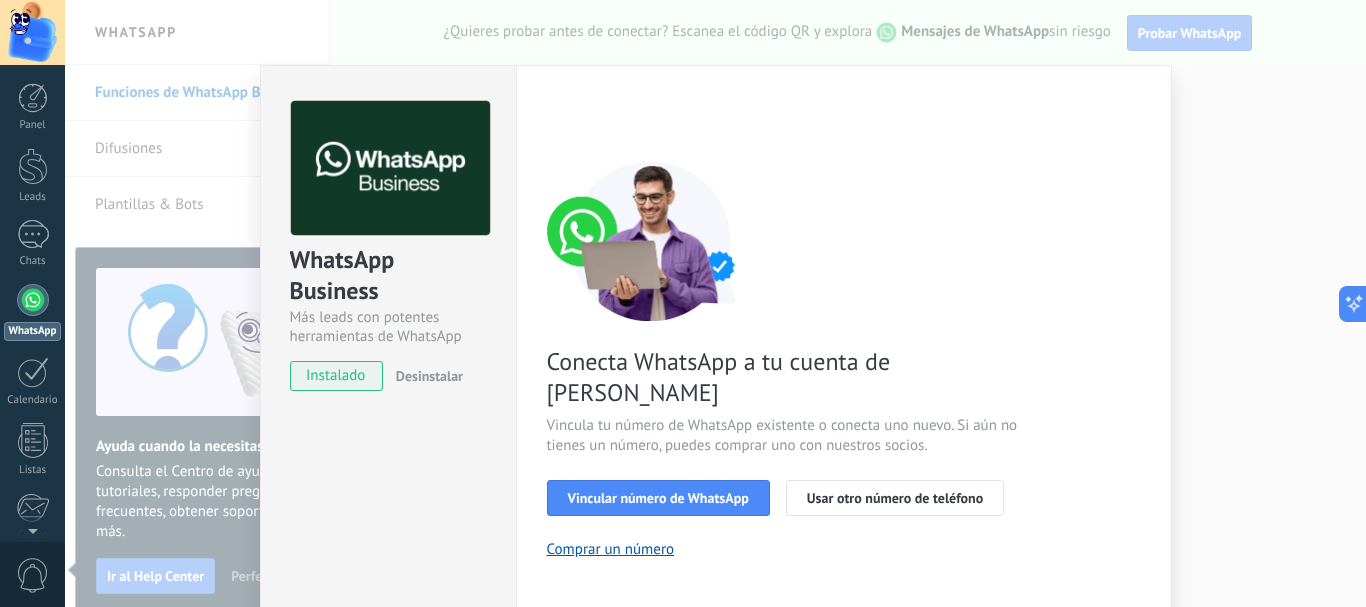 click on "WhatsApp Business Más leads con potentes herramientas de WhatsApp instalado Desinstalar ¿Quieres probar la integración primero?   Escanea el código QR   para ver cómo funciona. Configuraciones Autorizaciones This tab logs the users who have granted integration access to this account. If you want to to remove a user's ability to send requests to the account on behalf of this integration, you can revoke access. If access is revoked from all users, the integration will stop working. This app is installed, but no one has given it access yet. WhatsApp Cloud API más _:  Guardar < Volver 1 Seleccionar aplicación 2 Conectar Facebook  3 Finalizar configuración Conecta WhatsApp a tu cuenta de Kommo Vincula tu número de WhatsApp existente o conecta uno nuevo. Si aún no tienes un número, puedes comprar uno con nuestros socios. Vincular número de WhatsApp Usar otro número de teléfono Comprar un número ¿Necesitas ayuda?" at bounding box center [715, 303] 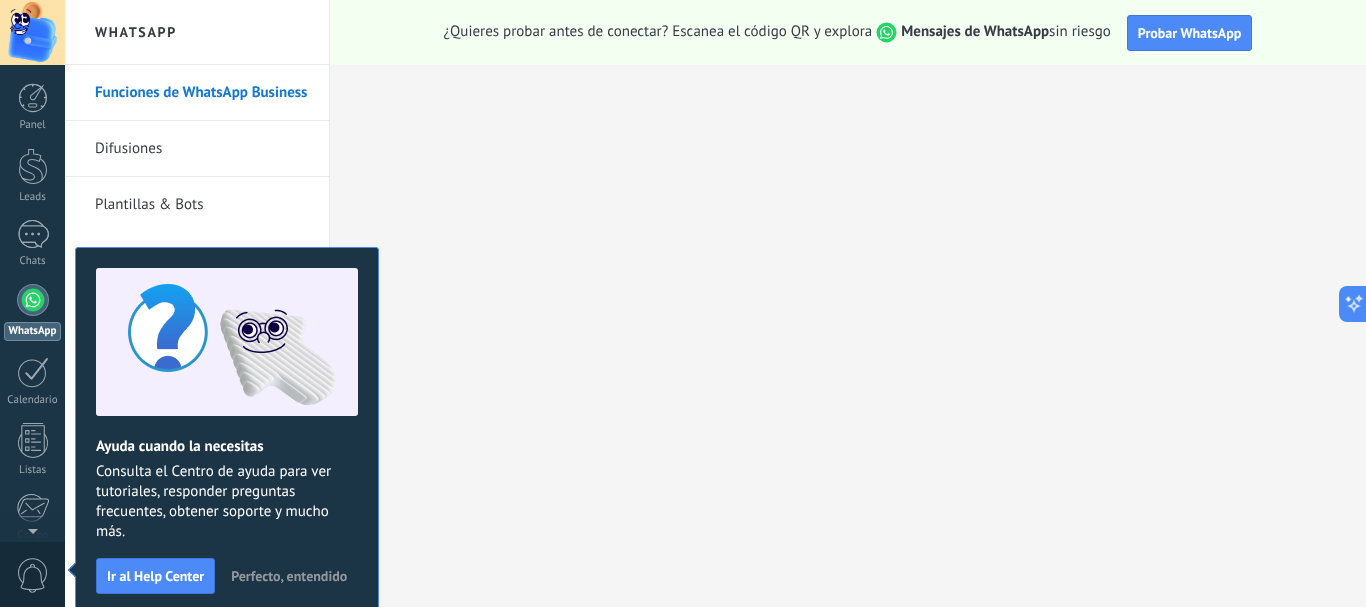 click on "Difusiones" at bounding box center (202, 149) 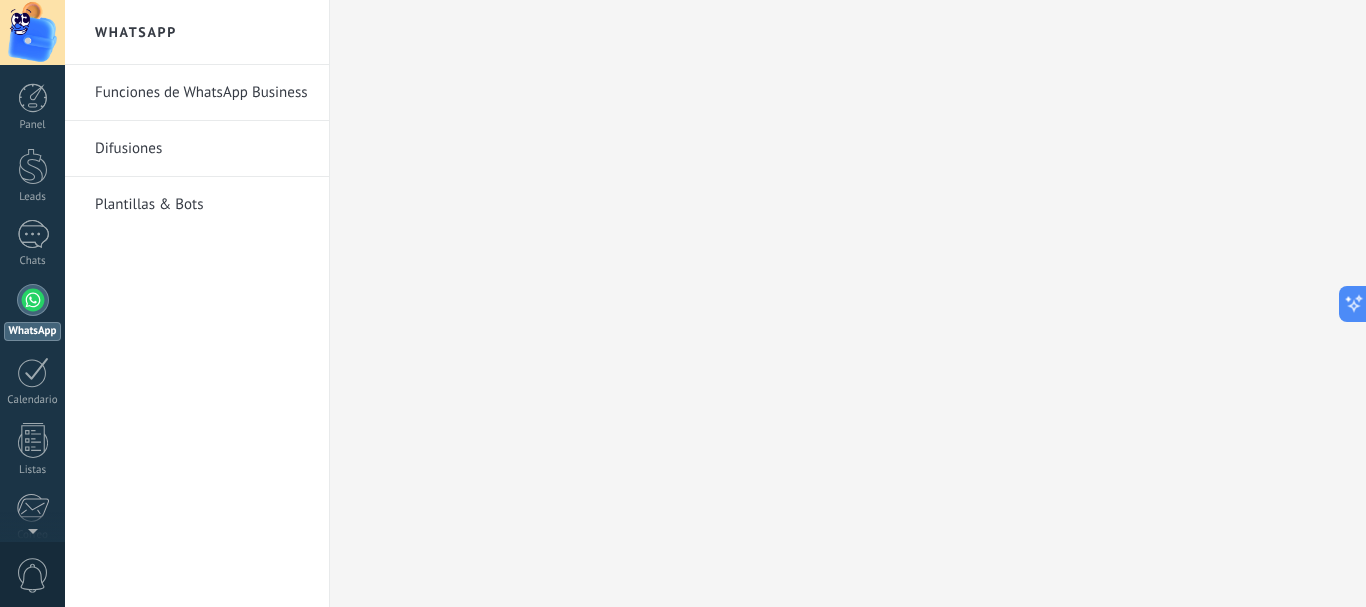click on "Plantillas & Bots" at bounding box center [202, 205] 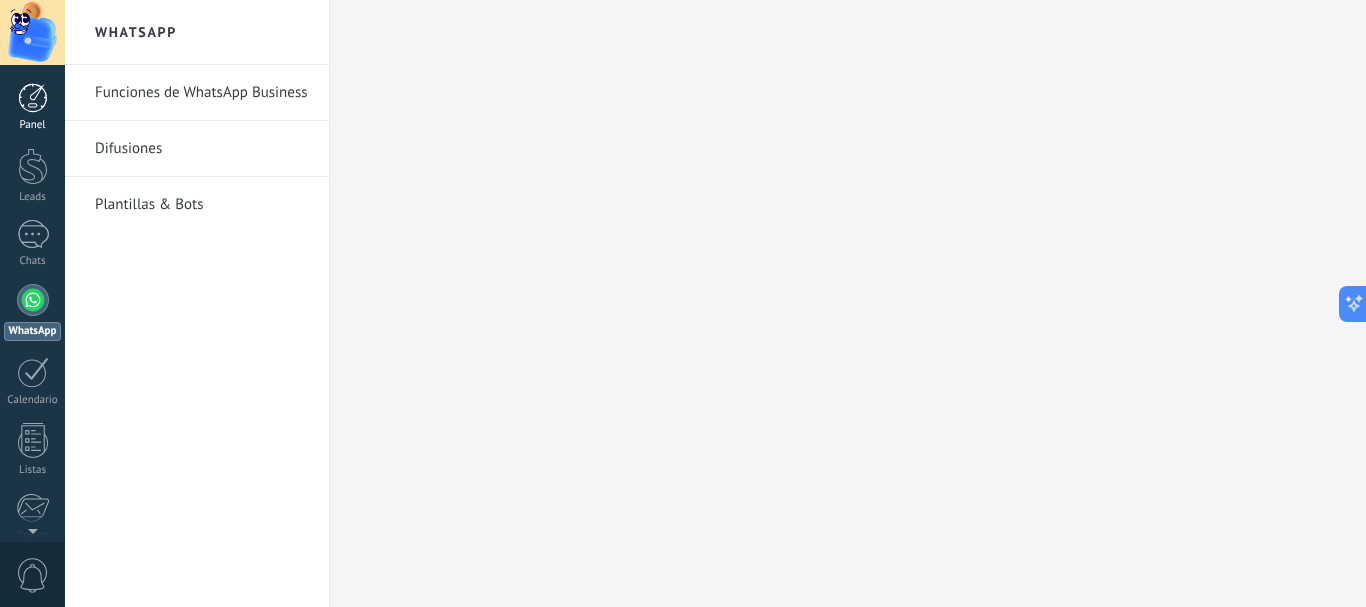 click at bounding box center [33, 98] 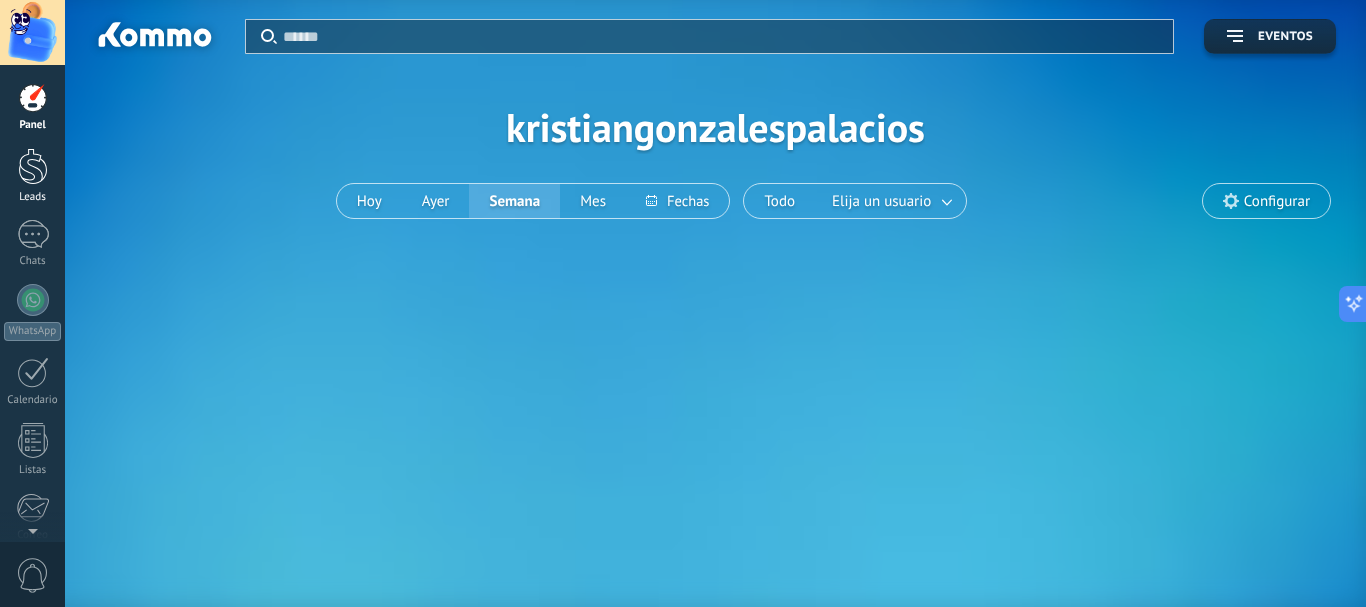click at bounding box center [33, 166] 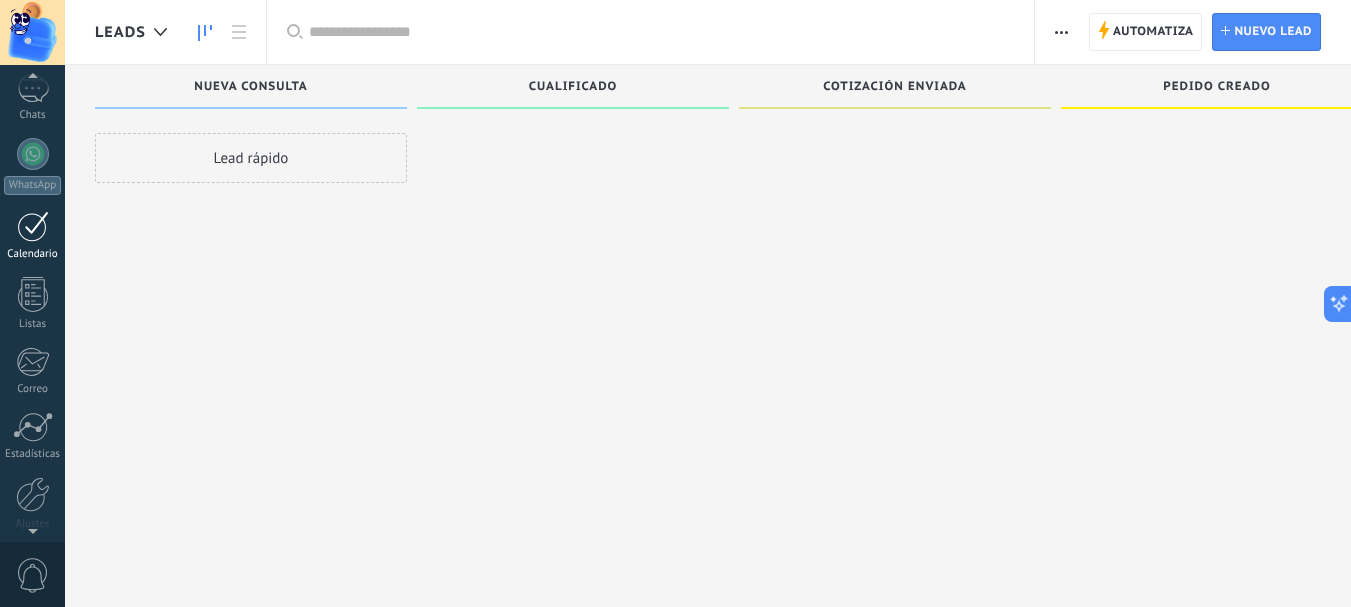 scroll, scrollTop: 225, scrollLeft: 0, axis: vertical 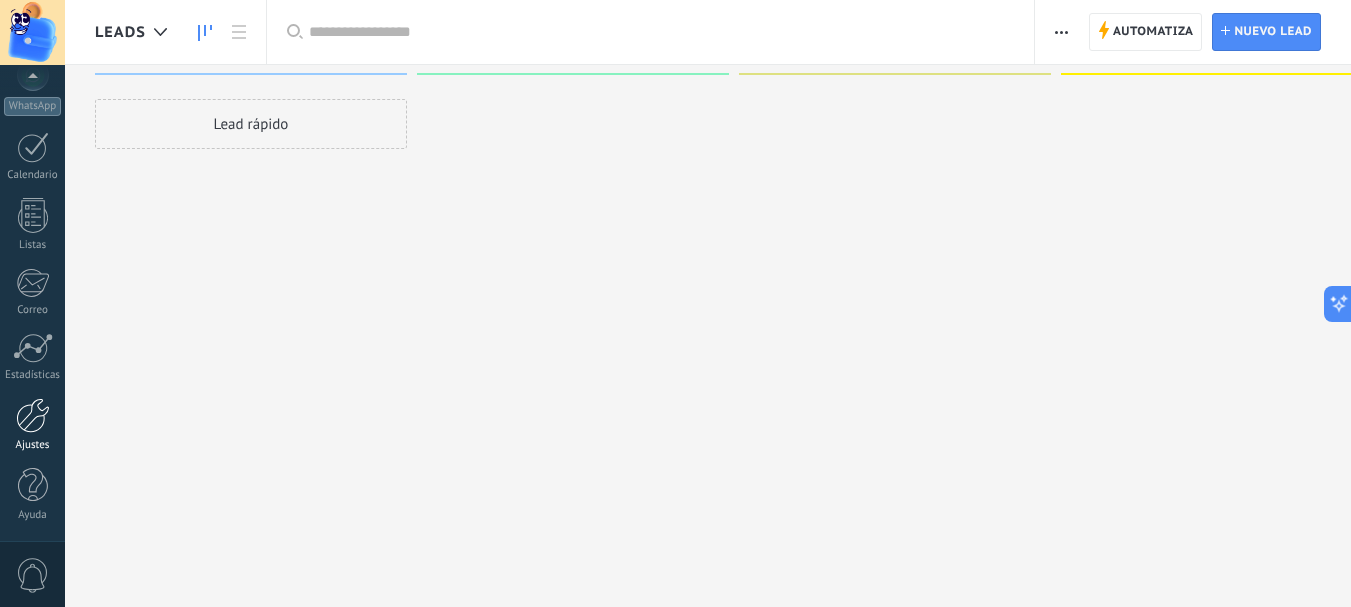click at bounding box center (33, 415) 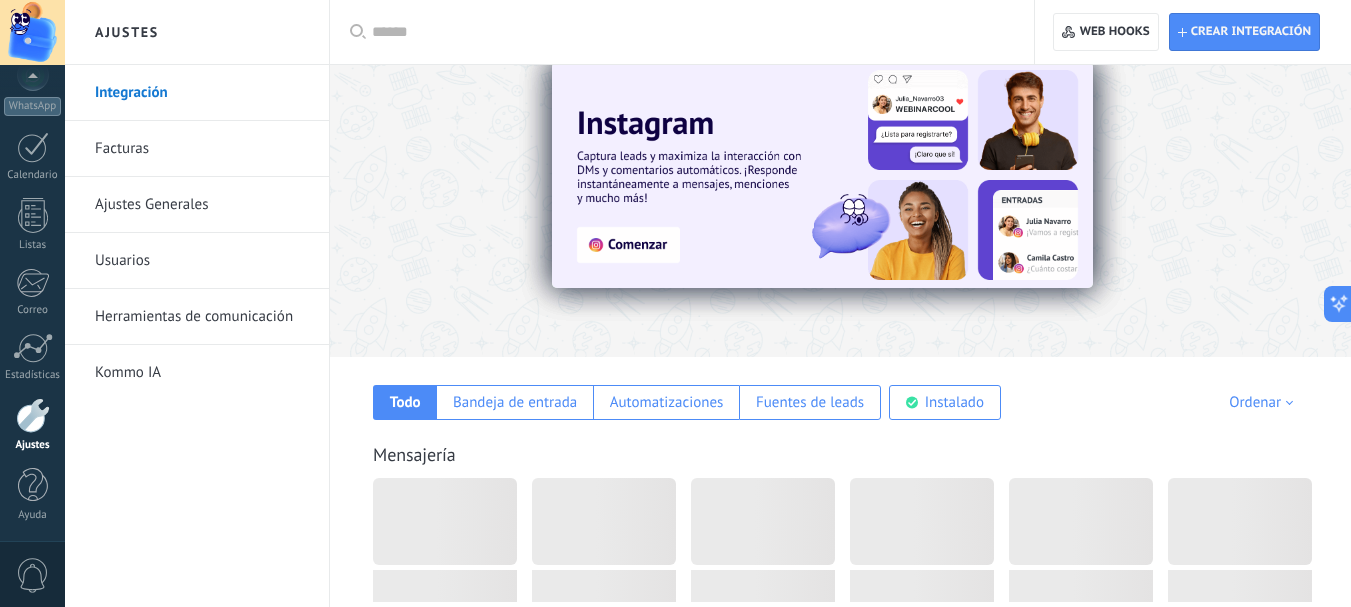 scroll, scrollTop: 0, scrollLeft: 0, axis: both 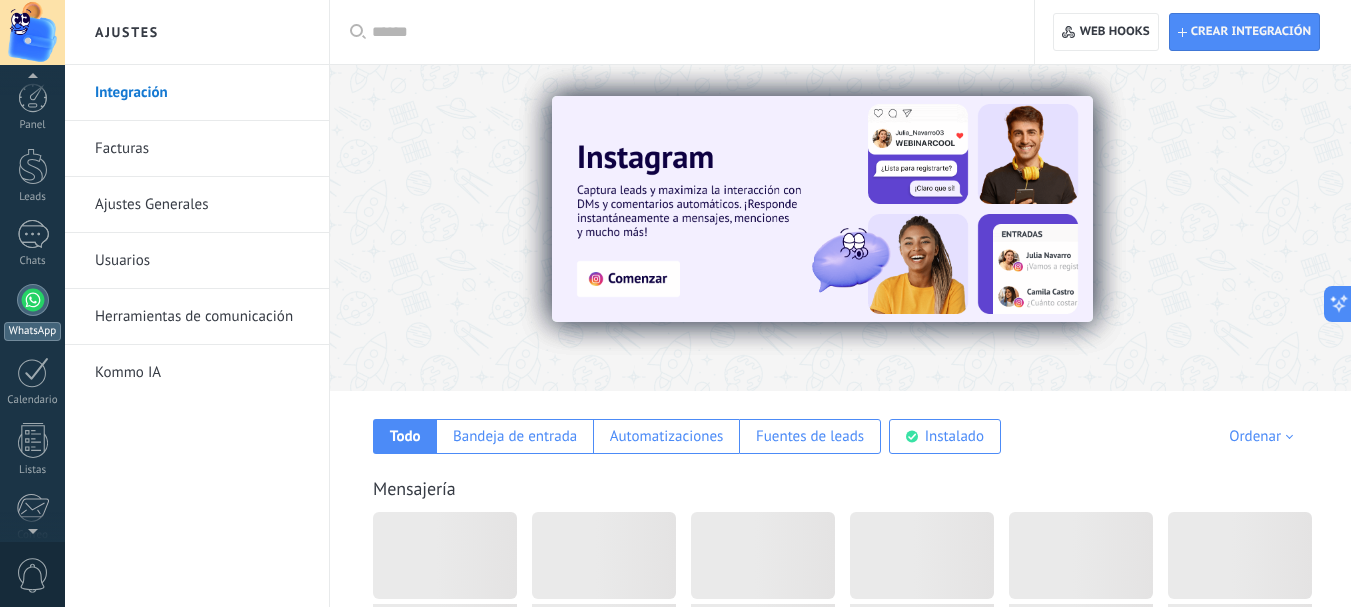 click at bounding box center (33, 300) 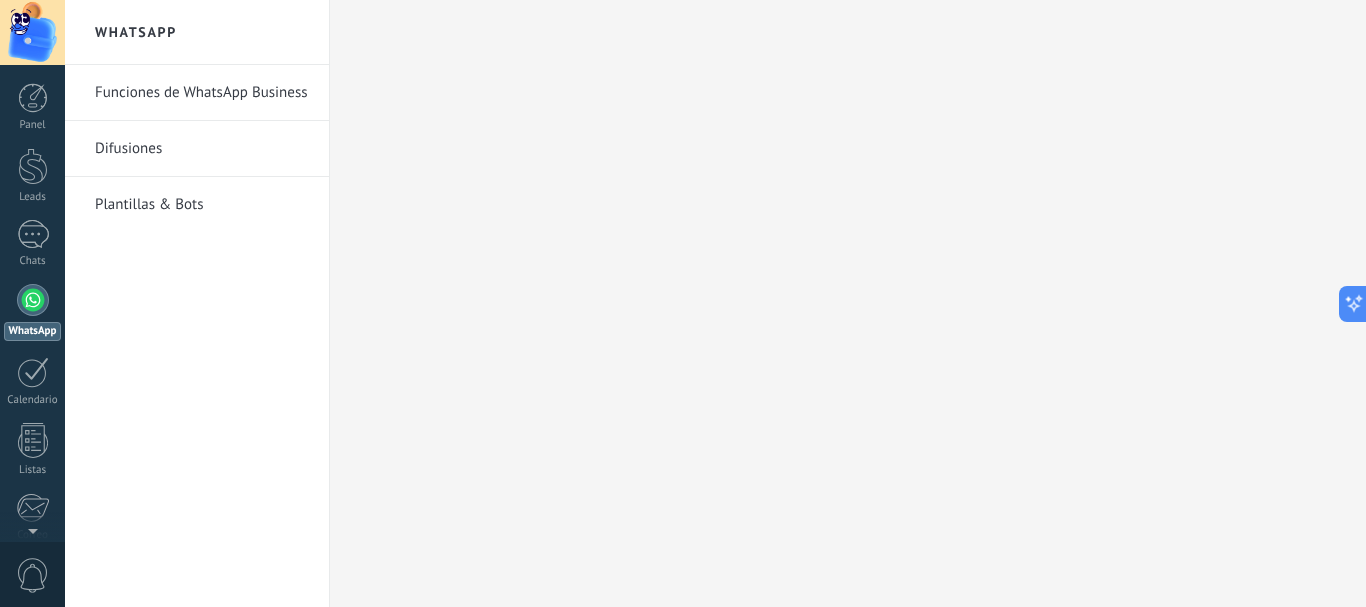 click at bounding box center [32, 32] 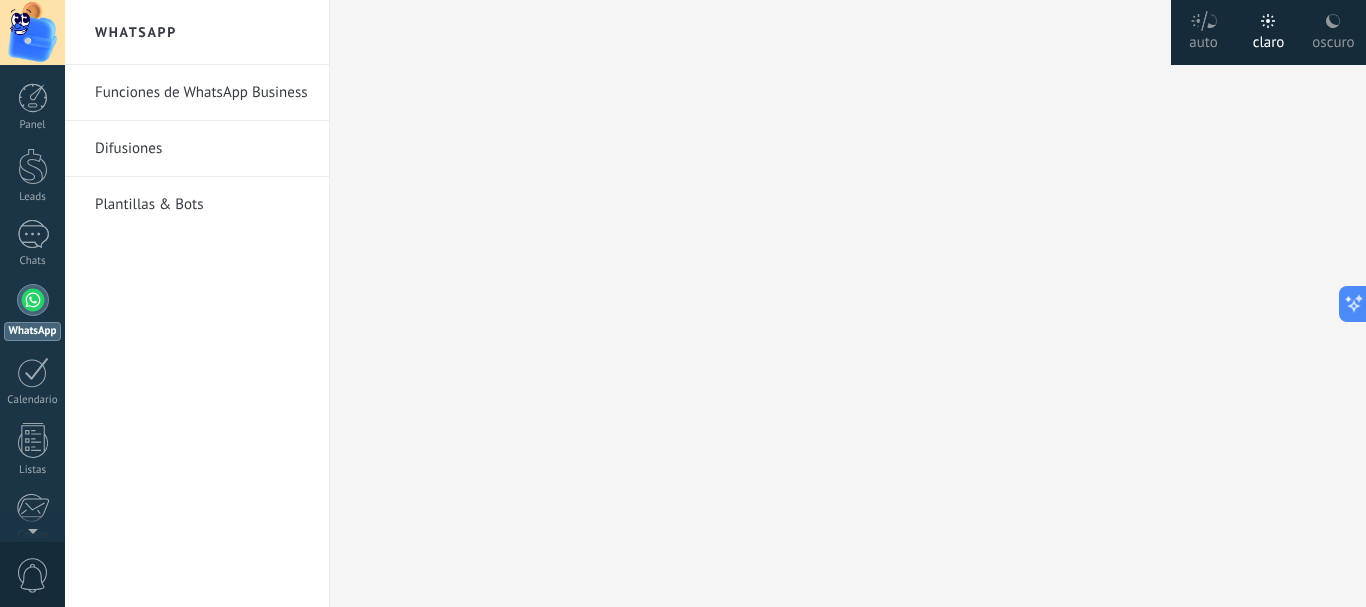 click on "oscuro" at bounding box center (1333, 39) 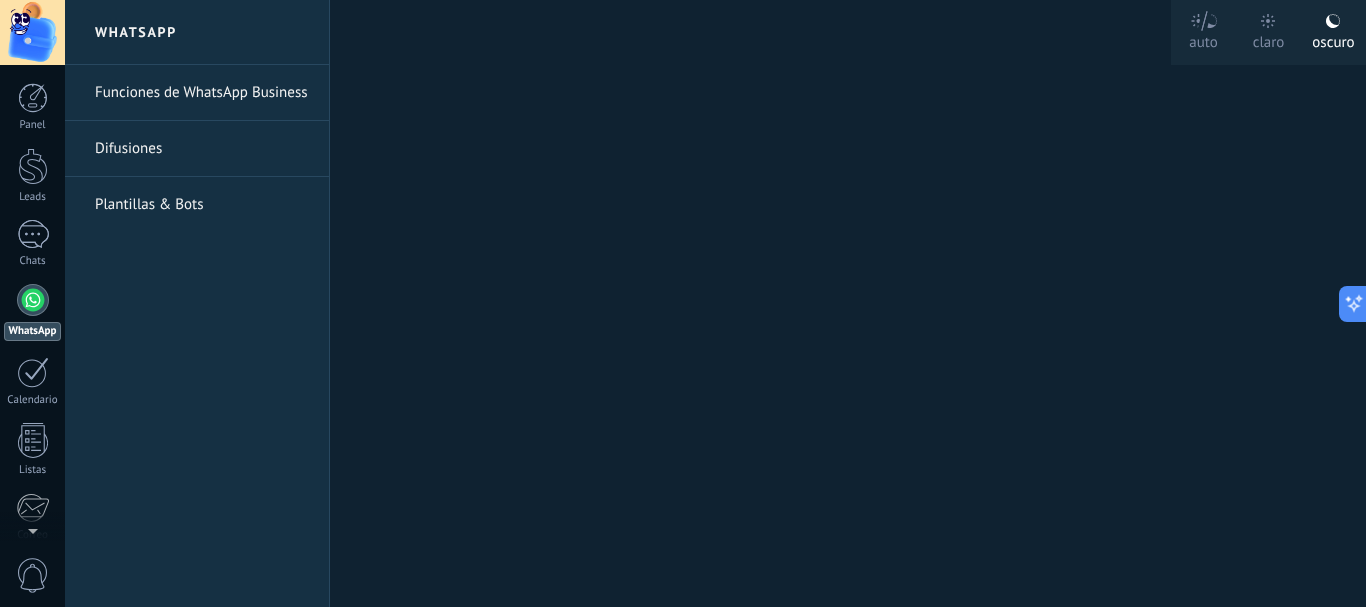 click at bounding box center (33, 300) 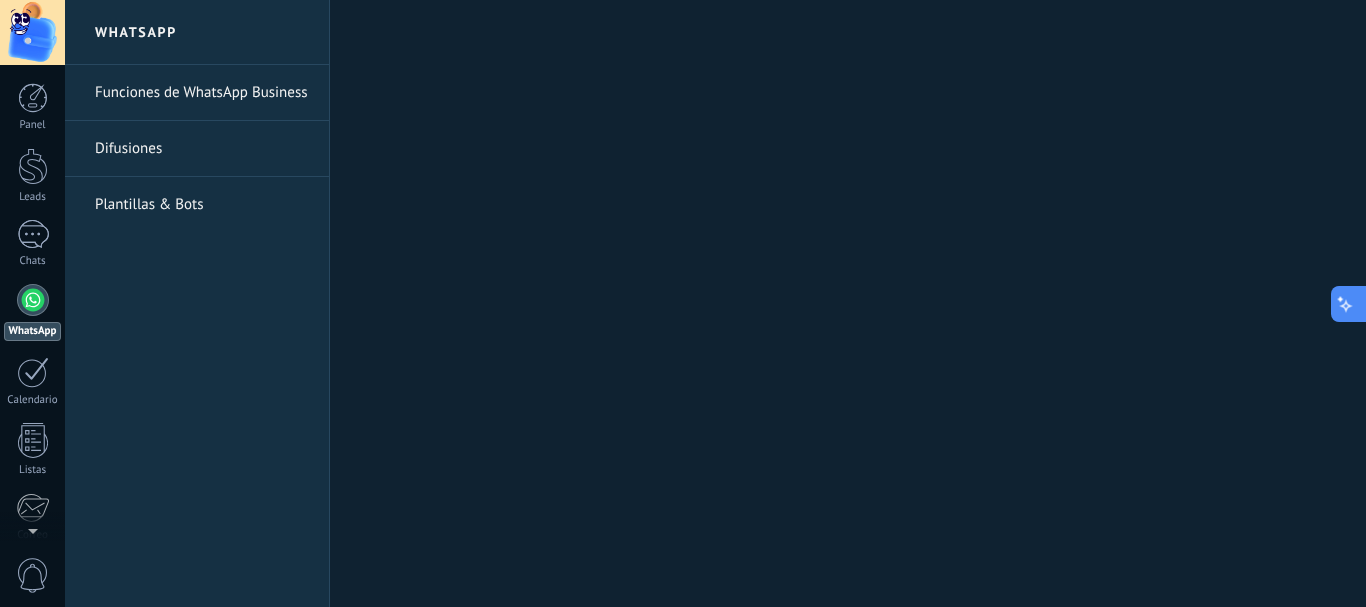 click 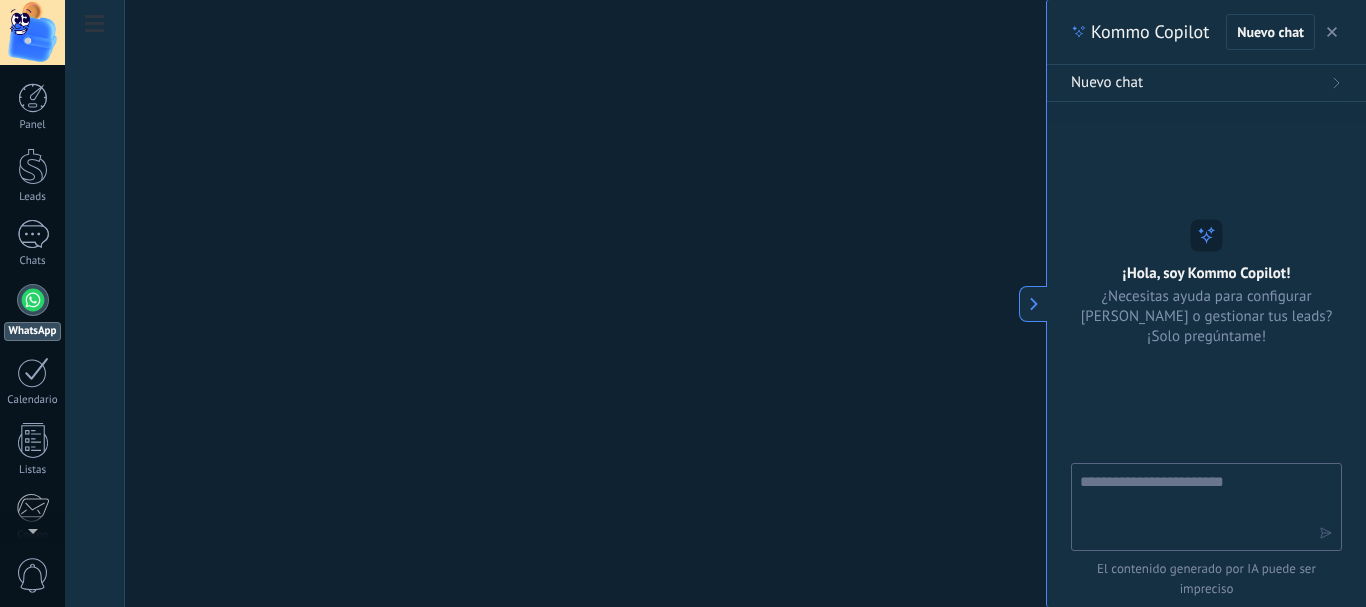click 